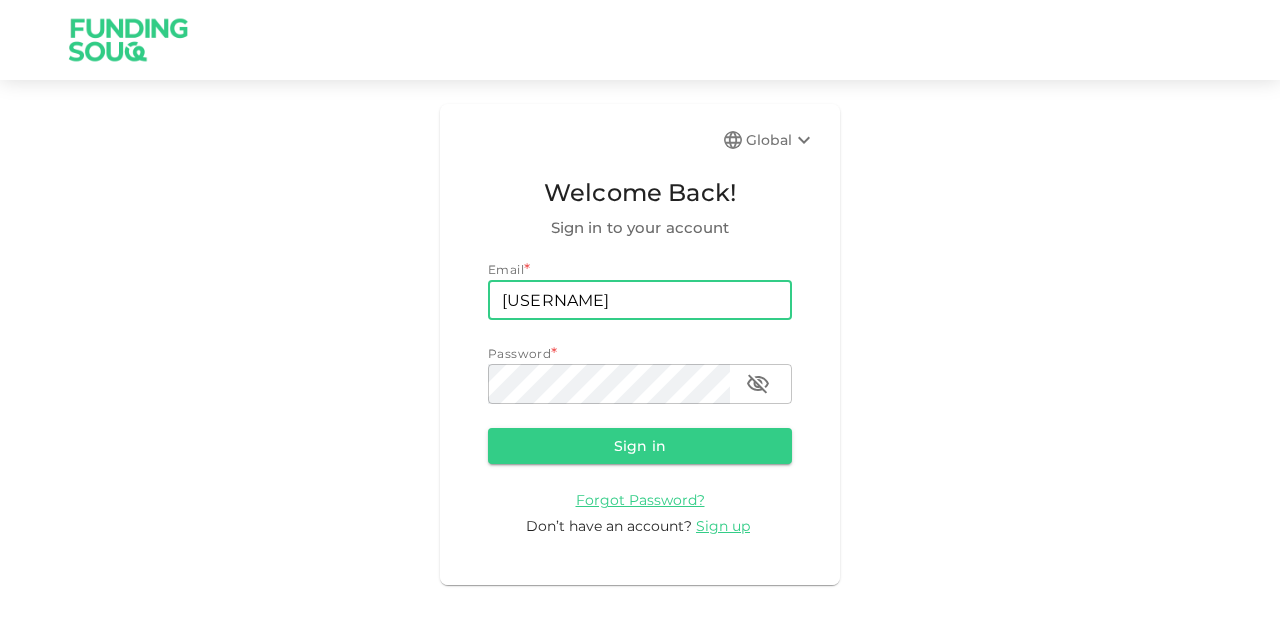 scroll, scrollTop: 0, scrollLeft: 0, axis: both 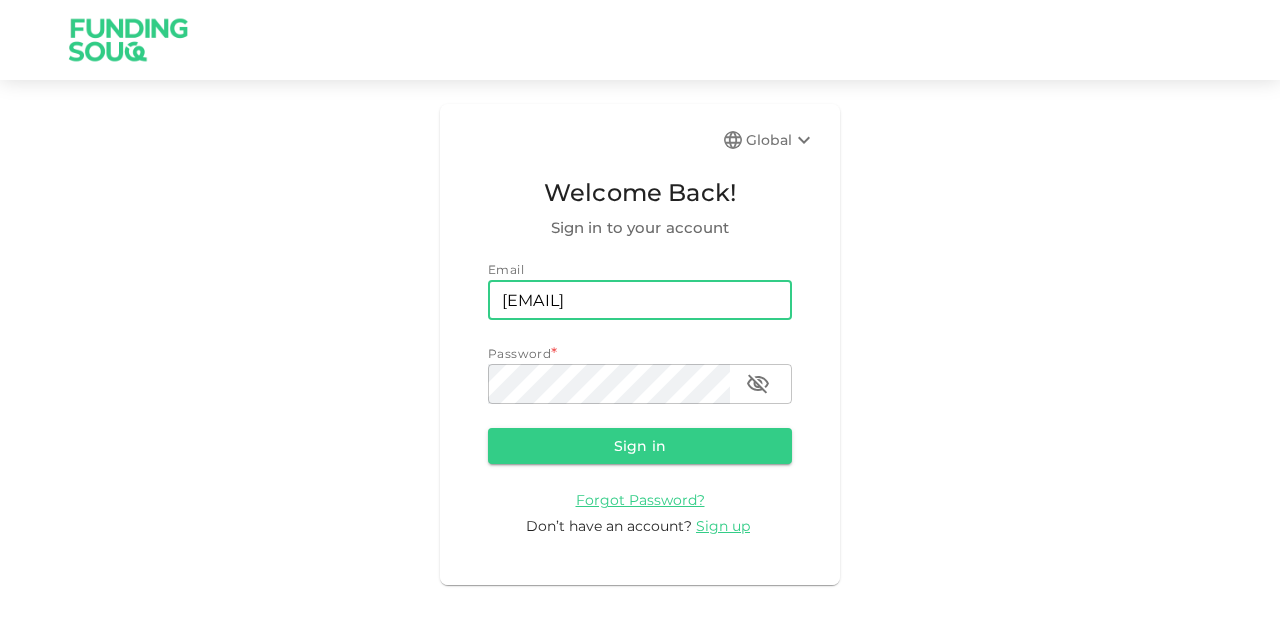 type on "[EMAIL]" 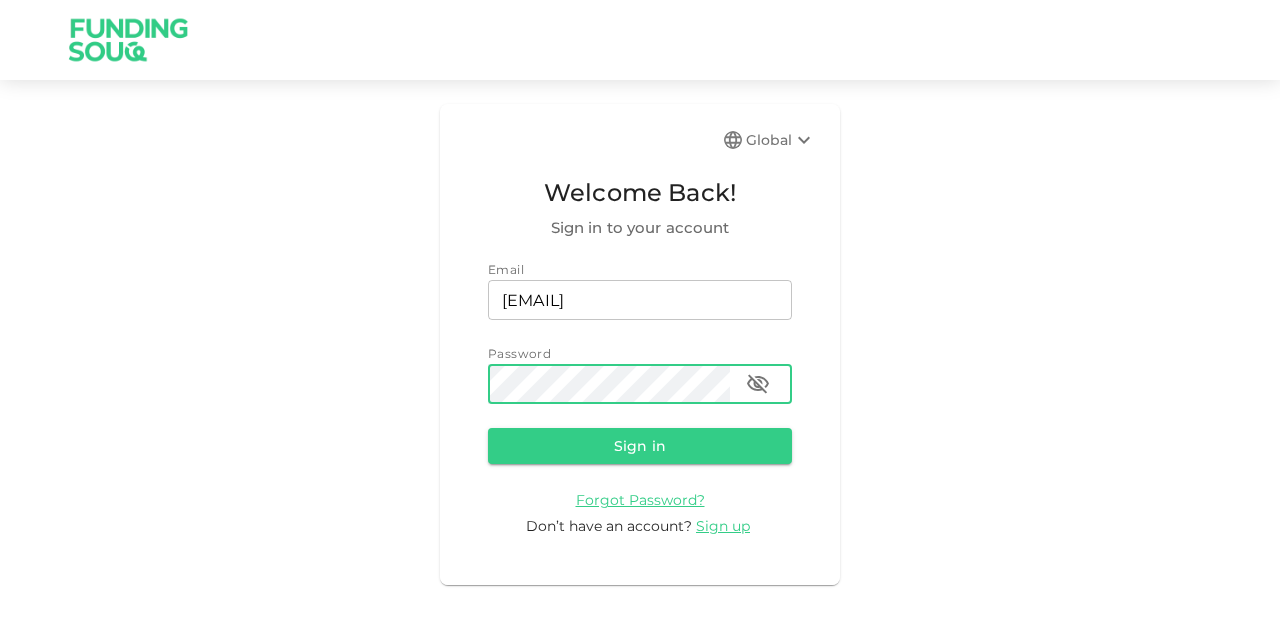 click on "Sign in" at bounding box center [640, 446] 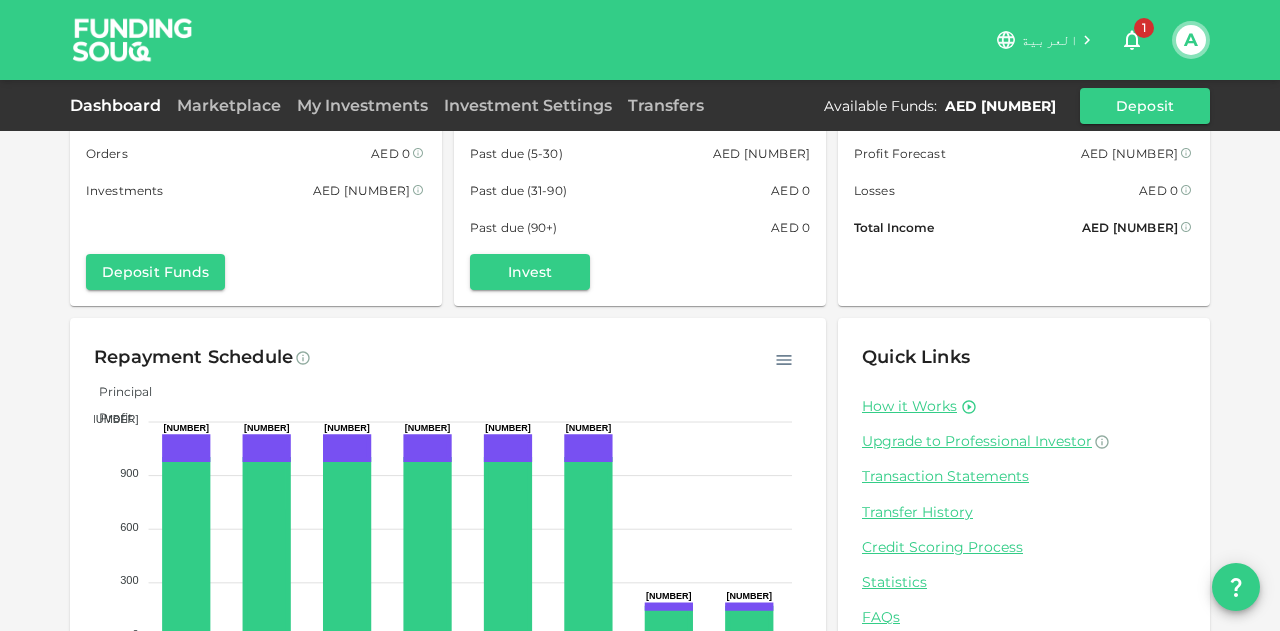 scroll, scrollTop: 0, scrollLeft: 0, axis: both 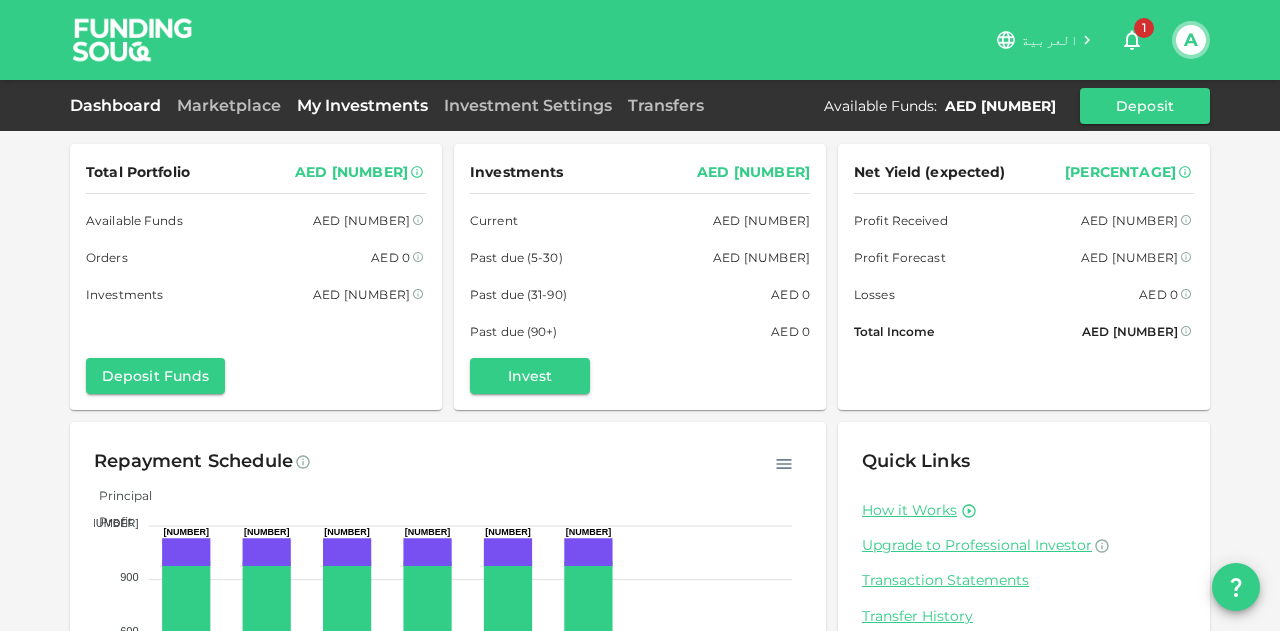 click on "My Investments" at bounding box center [362, 105] 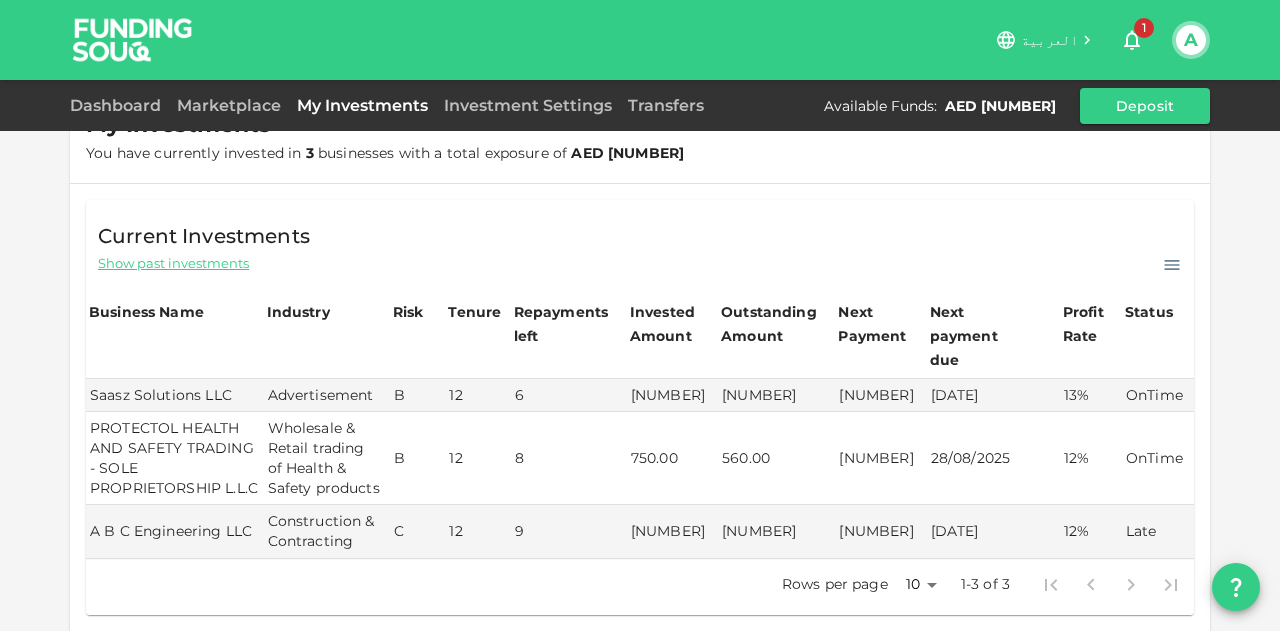 scroll, scrollTop: 0, scrollLeft: 0, axis: both 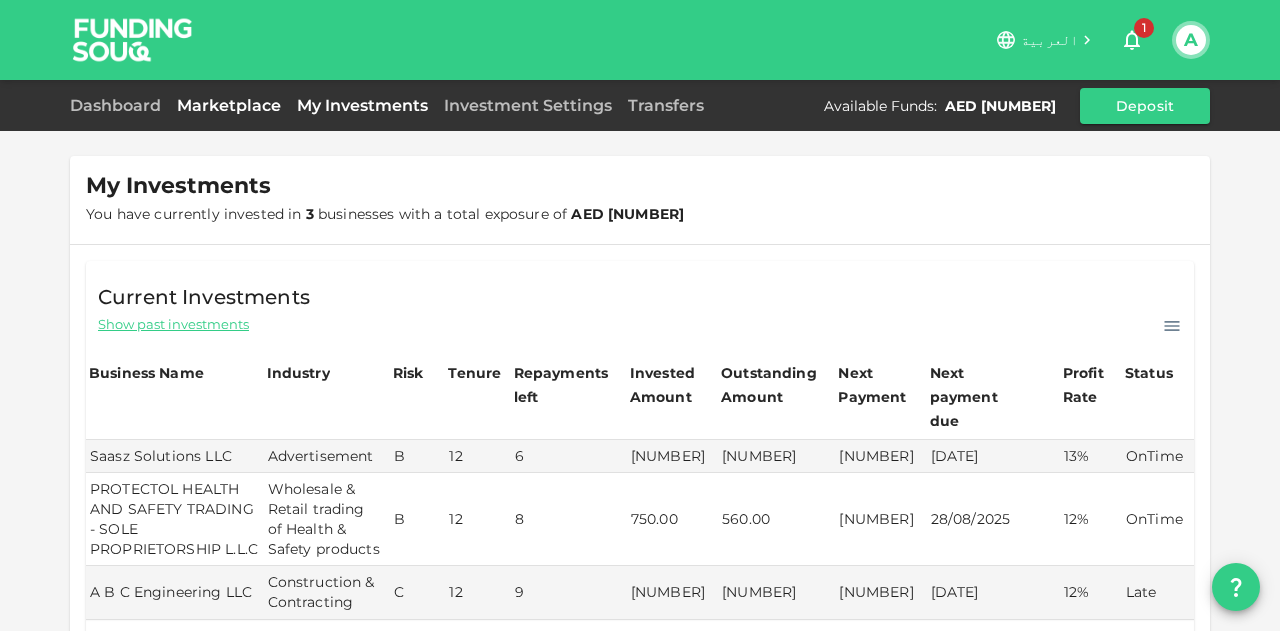 click on "Marketplace" at bounding box center (229, 105) 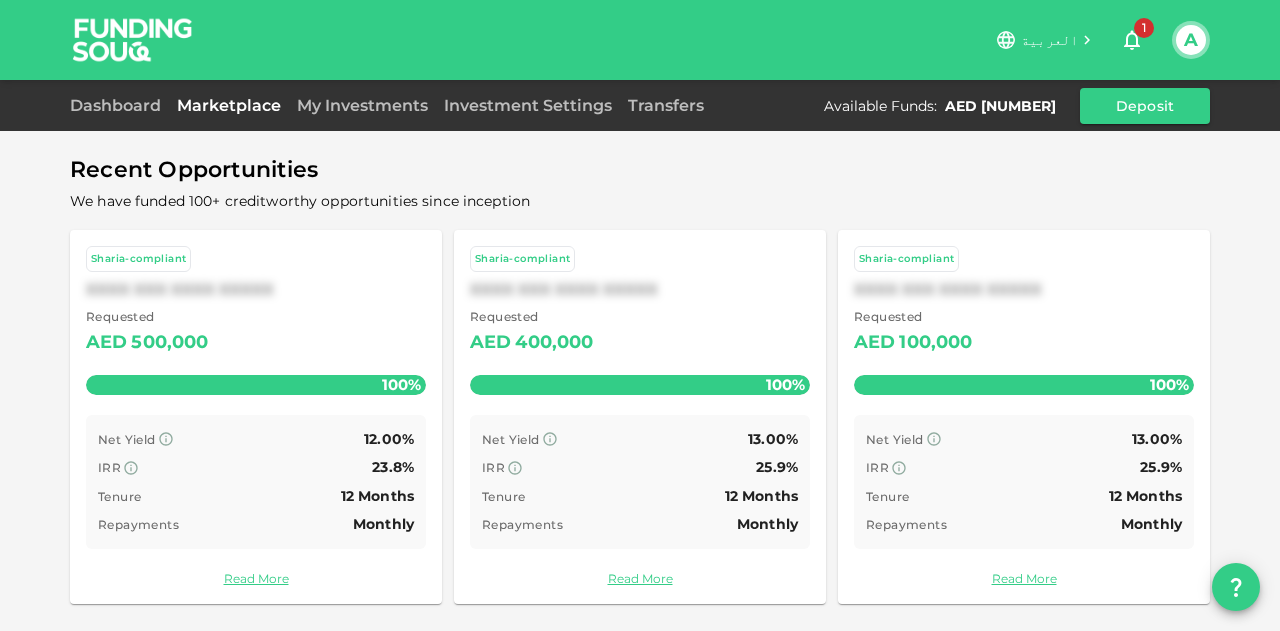 scroll, scrollTop: 0, scrollLeft: 0, axis: both 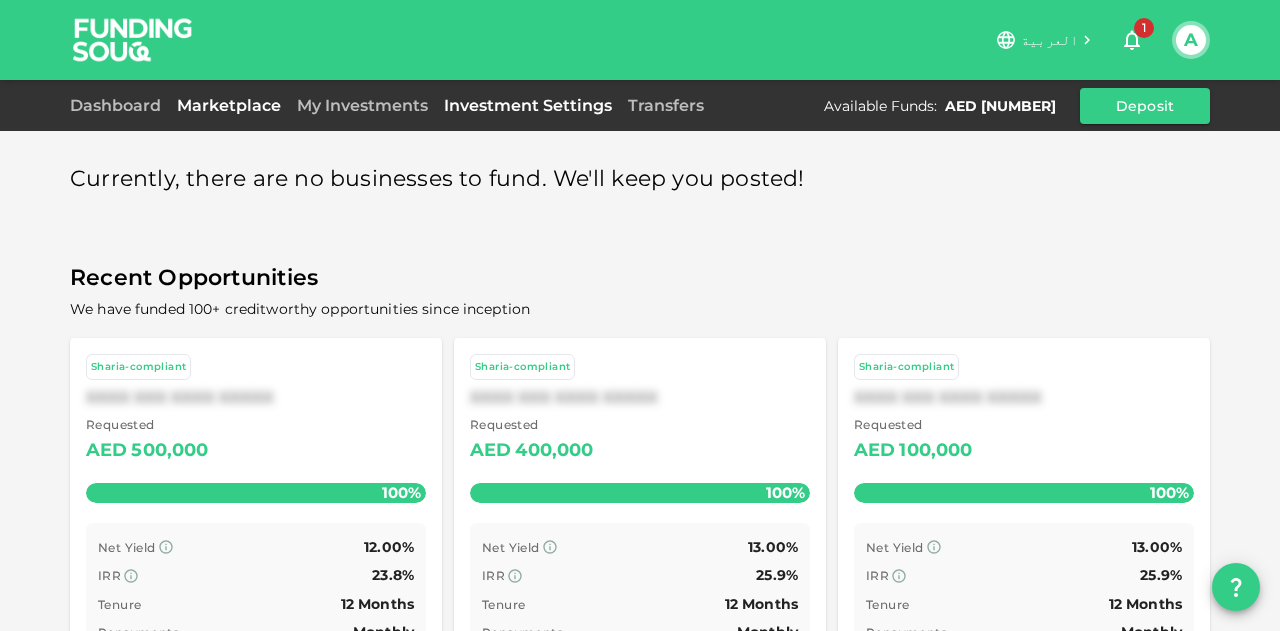 click on "Investment Settings" at bounding box center [528, 105] 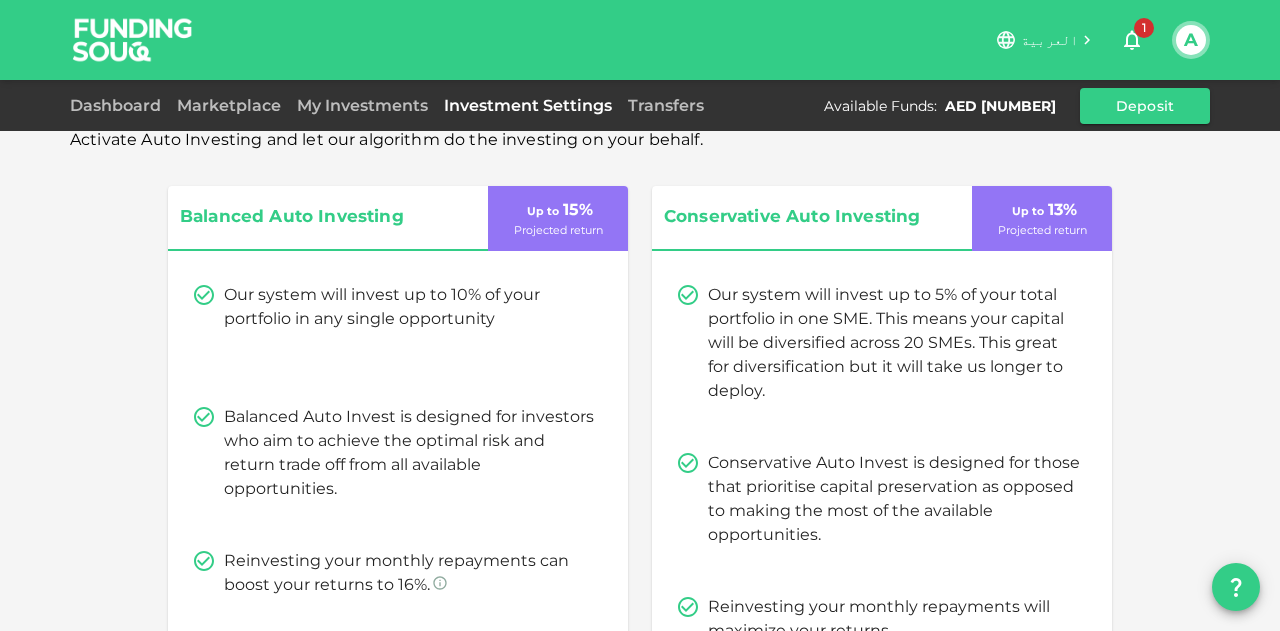 scroll, scrollTop: 0, scrollLeft: 0, axis: both 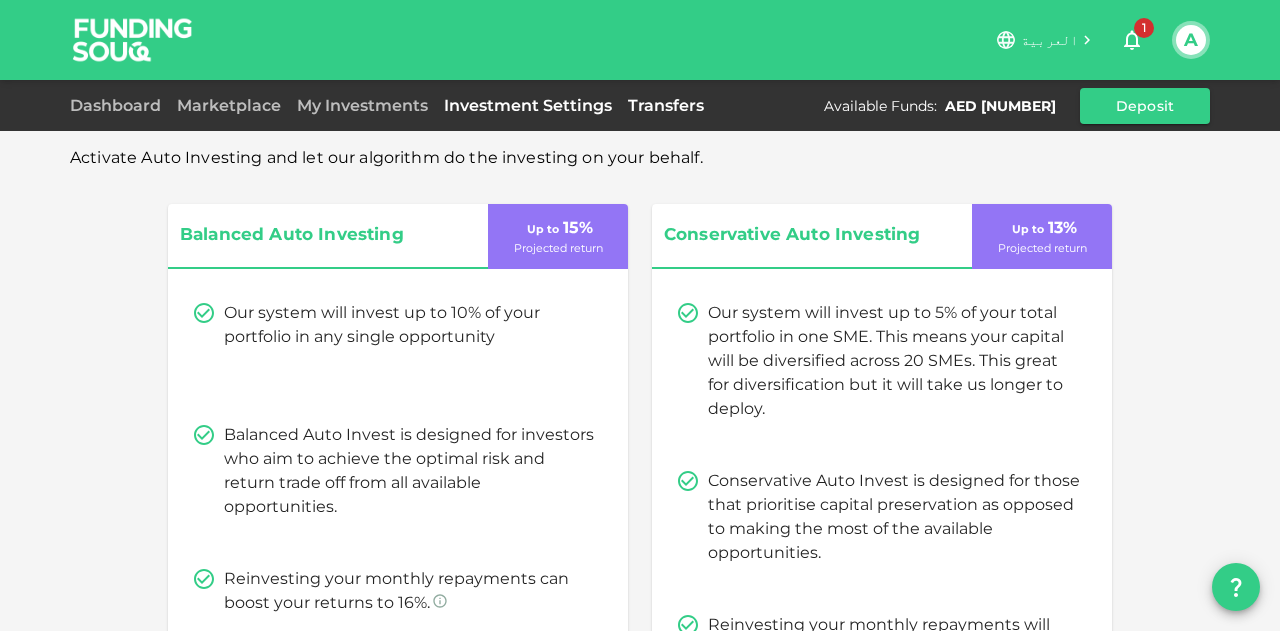 click on "Transfers" at bounding box center (666, 105) 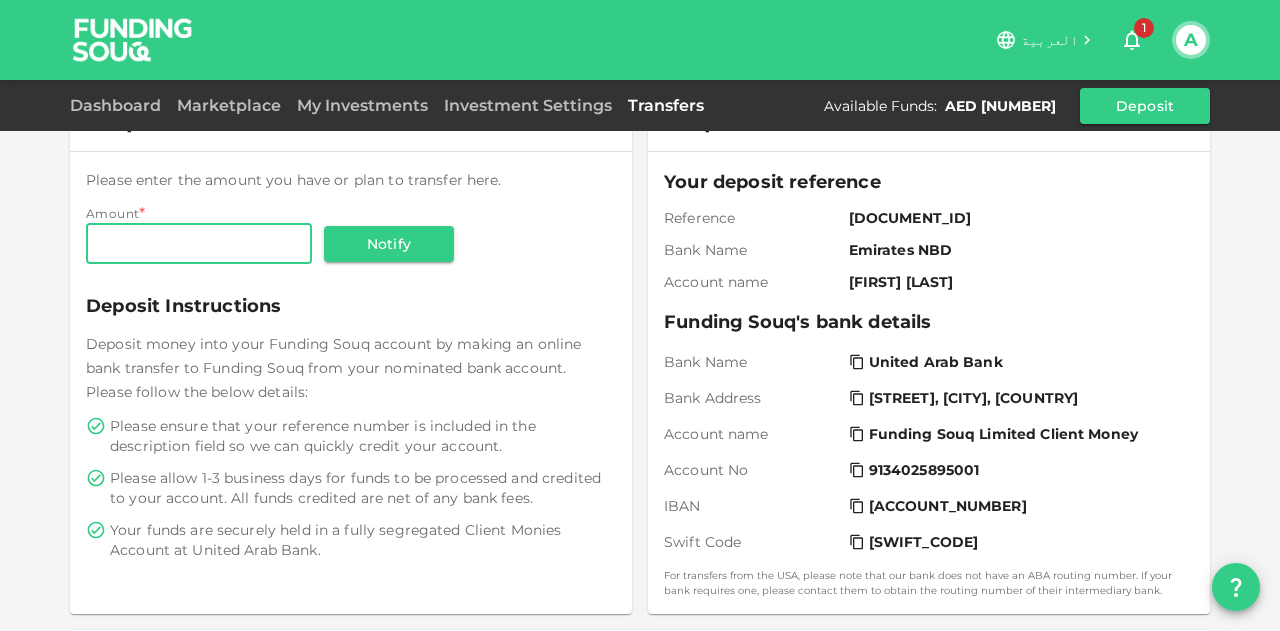 scroll, scrollTop: 0, scrollLeft: 0, axis: both 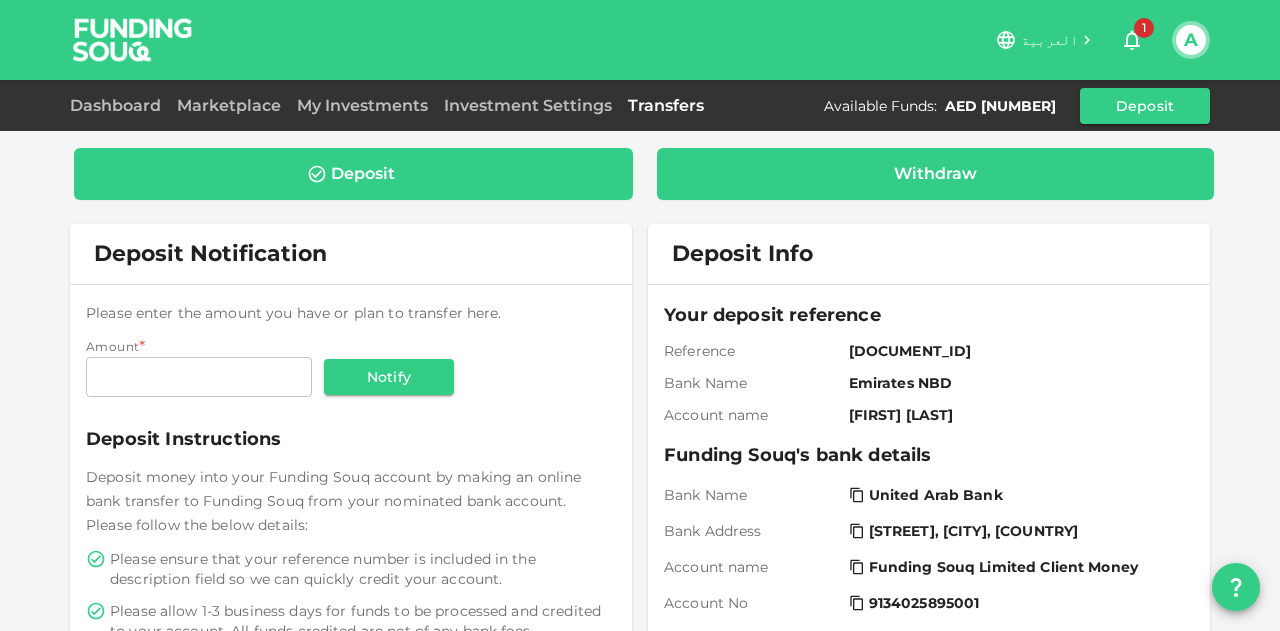 click on "Withdraw" at bounding box center (936, 174) 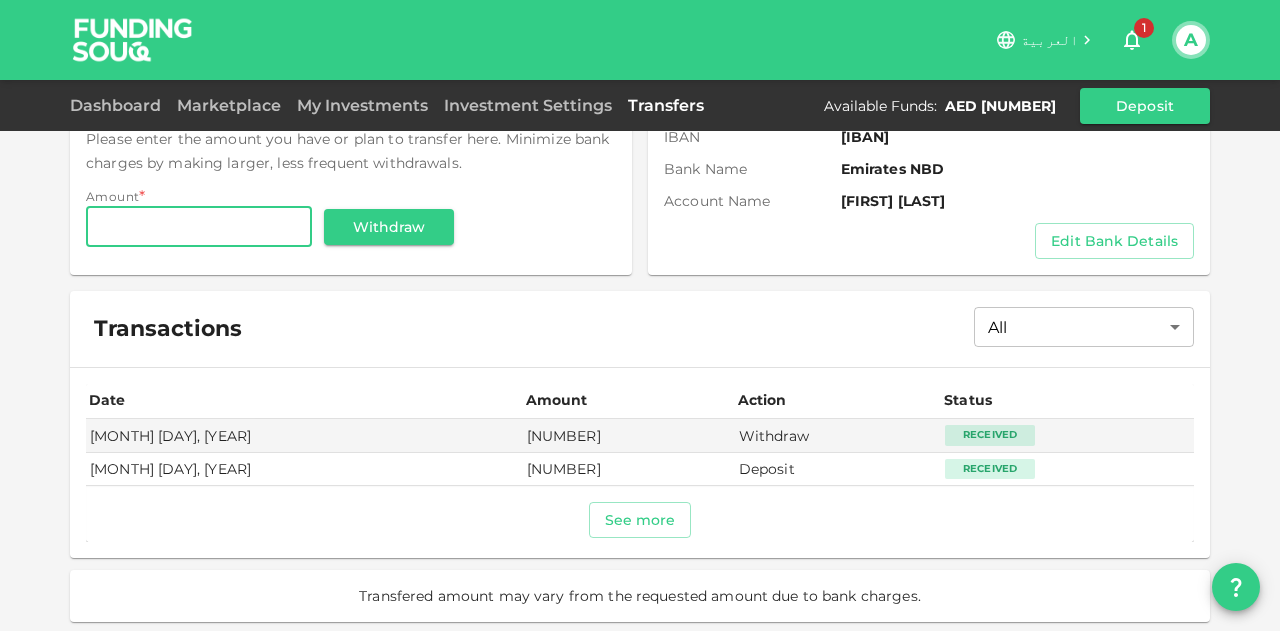 scroll, scrollTop: 0, scrollLeft: 0, axis: both 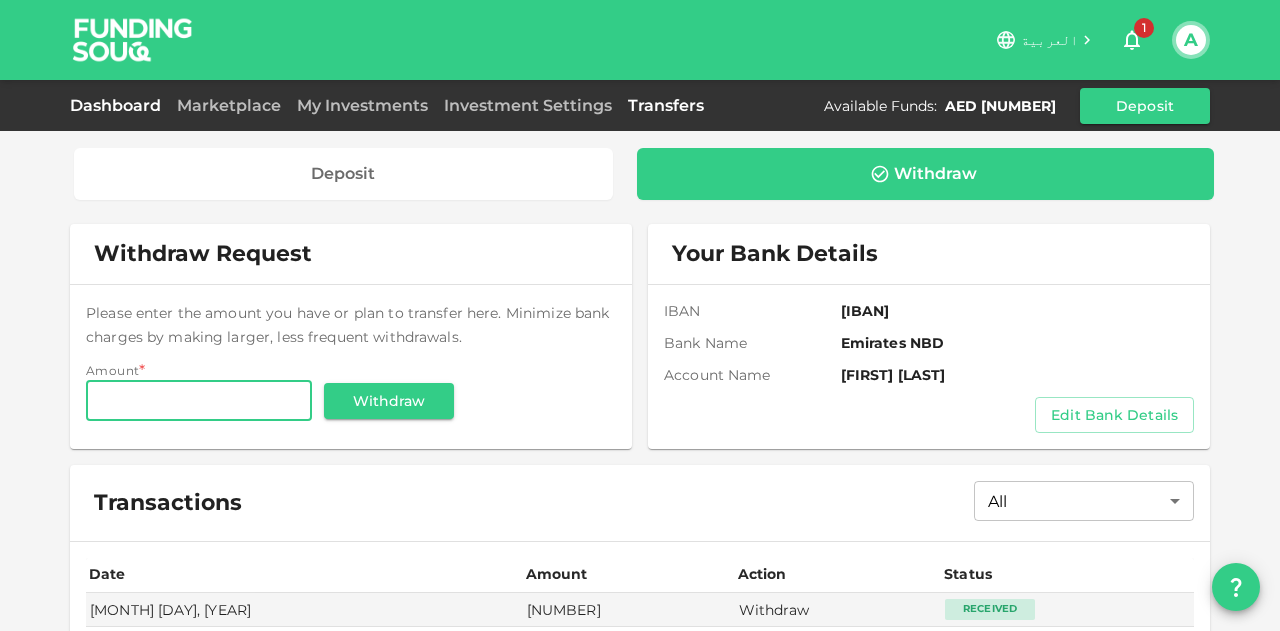 click on "Dashboard" at bounding box center [119, 105] 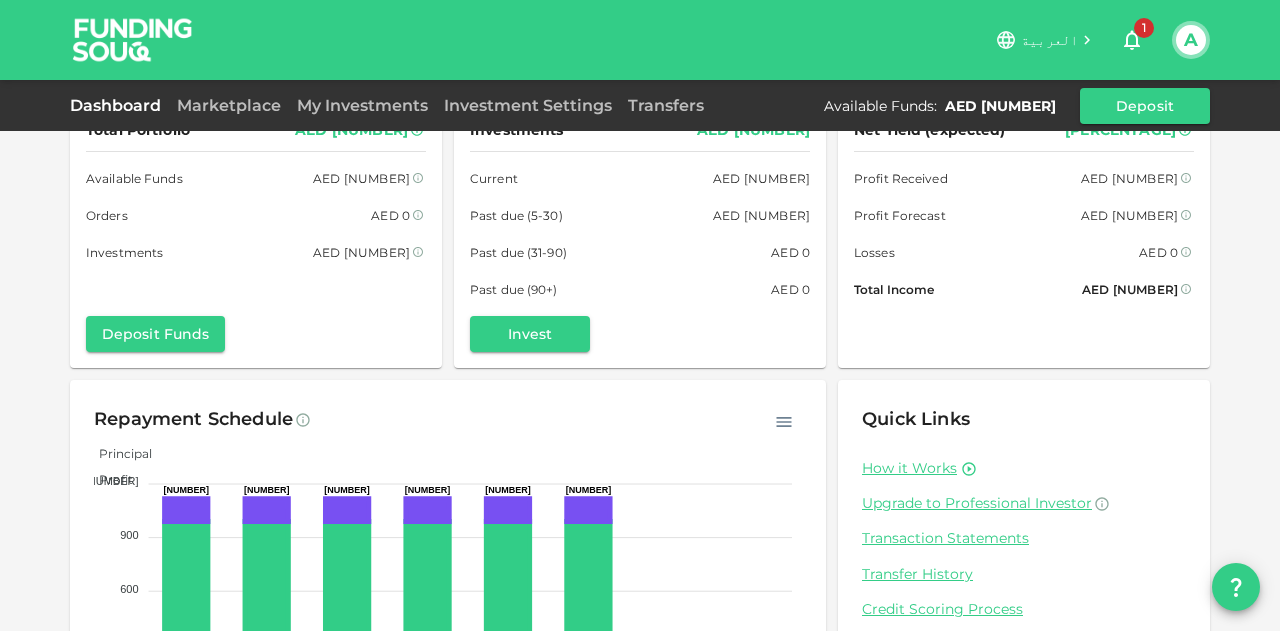scroll, scrollTop: 0, scrollLeft: 0, axis: both 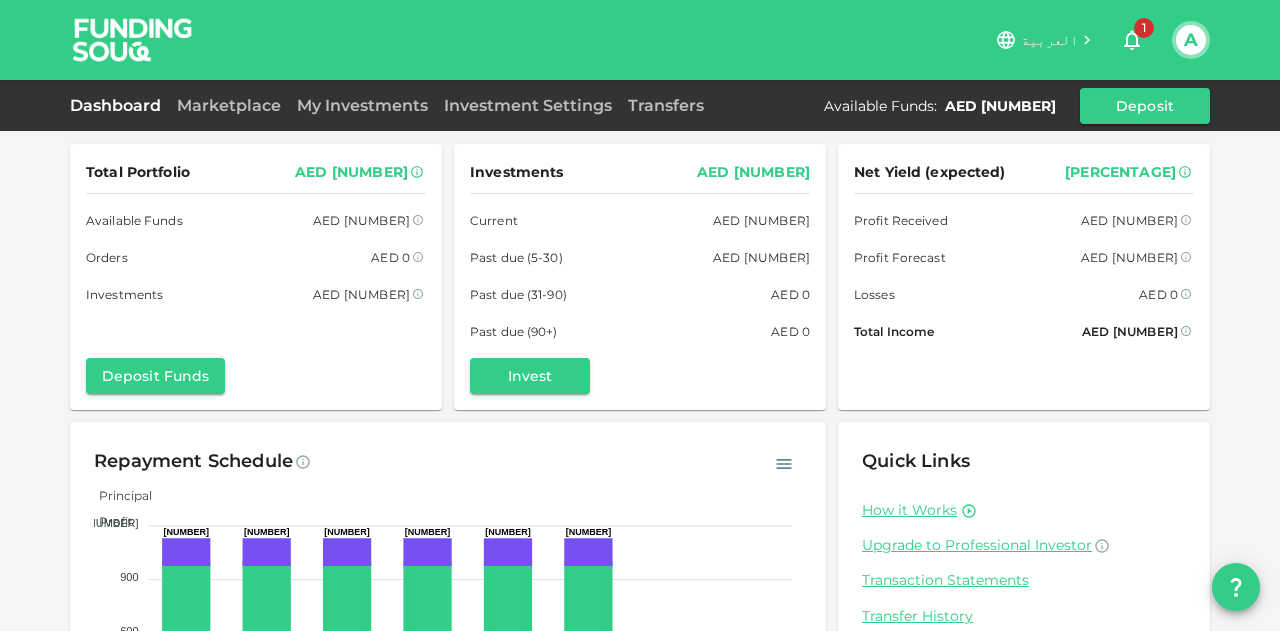 click on "My Investments" at bounding box center [362, 106] 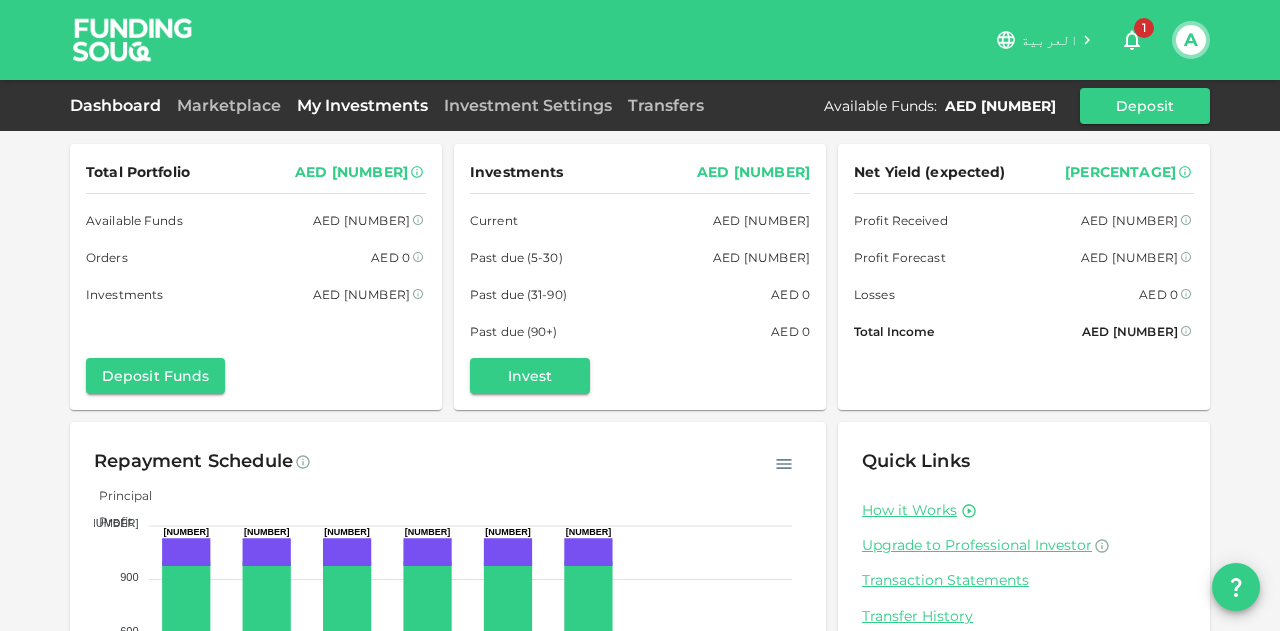 click on "My Investments" at bounding box center [362, 105] 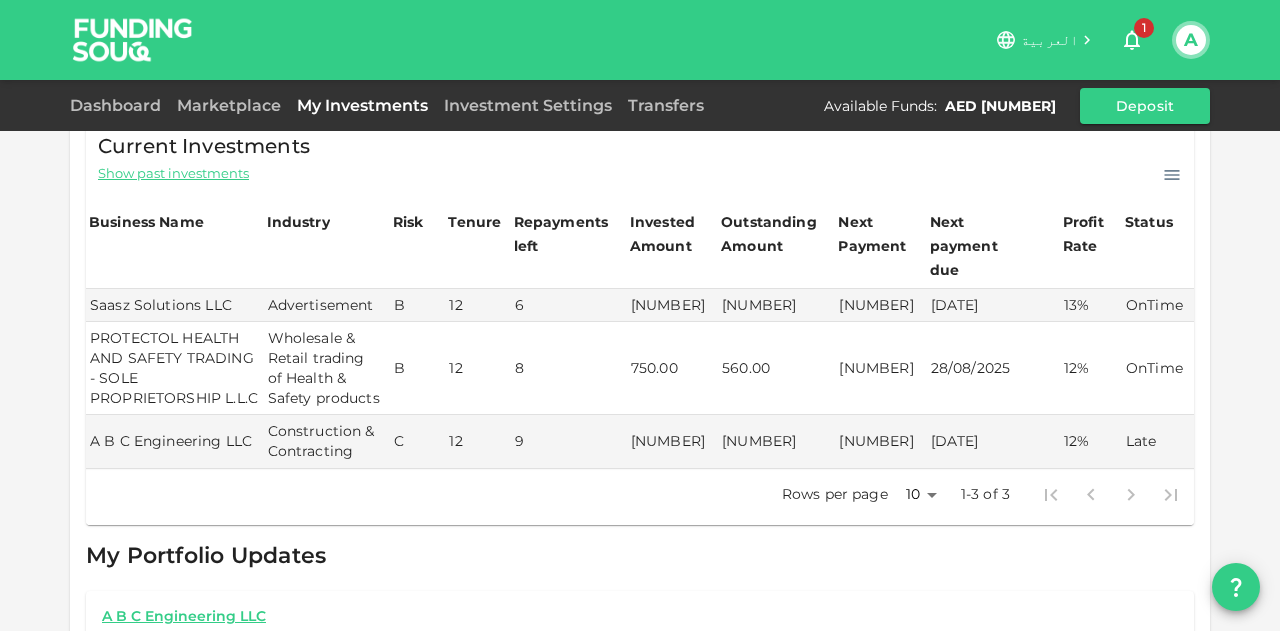 scroll, scrollTop: 147, scrollLeft: 0, axis: vertical 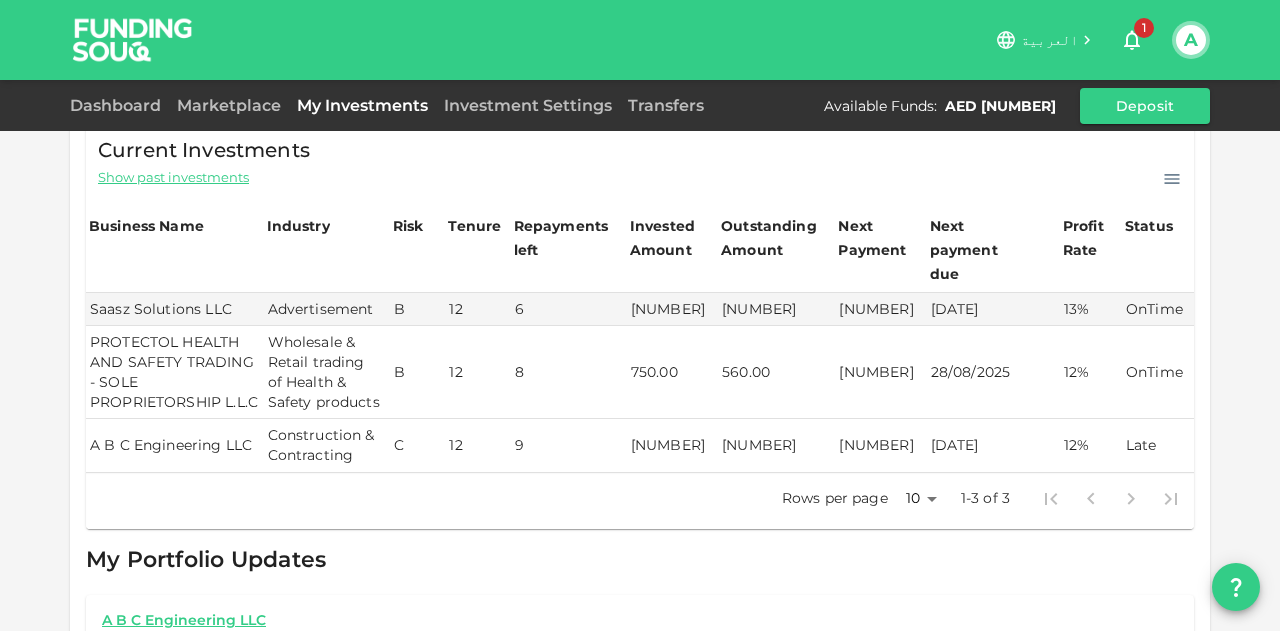 click on "Construction & Contracting" at bounding box center (327, 445) 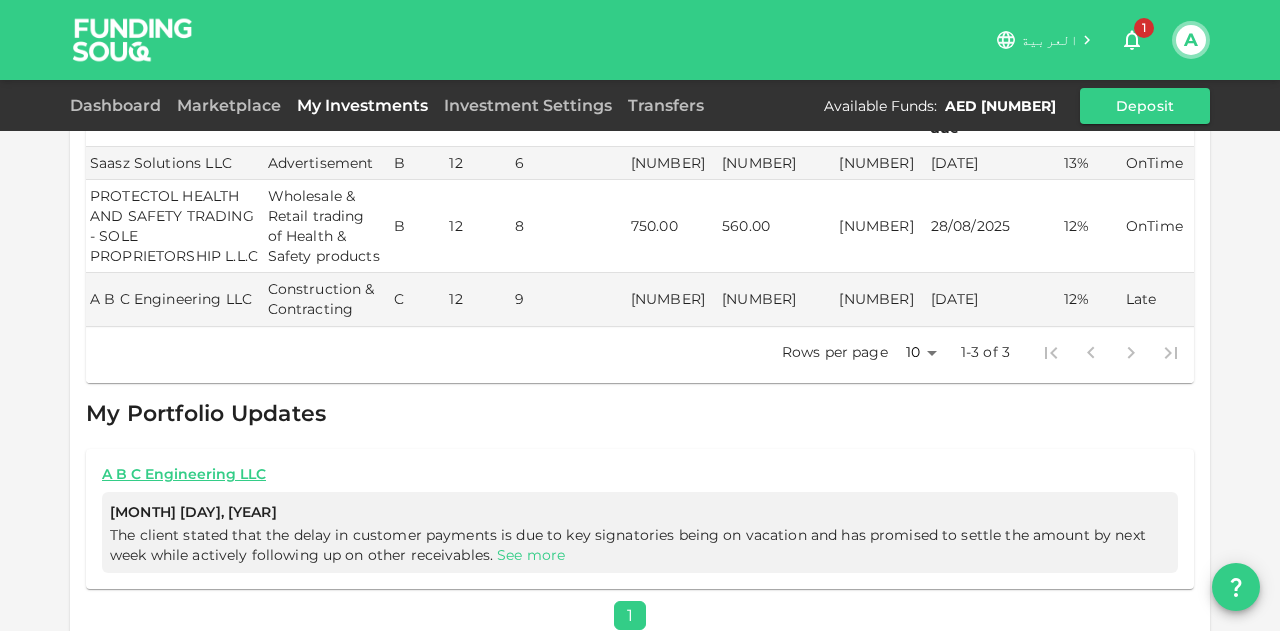 click on "See more" at bounding box center (531, 555) 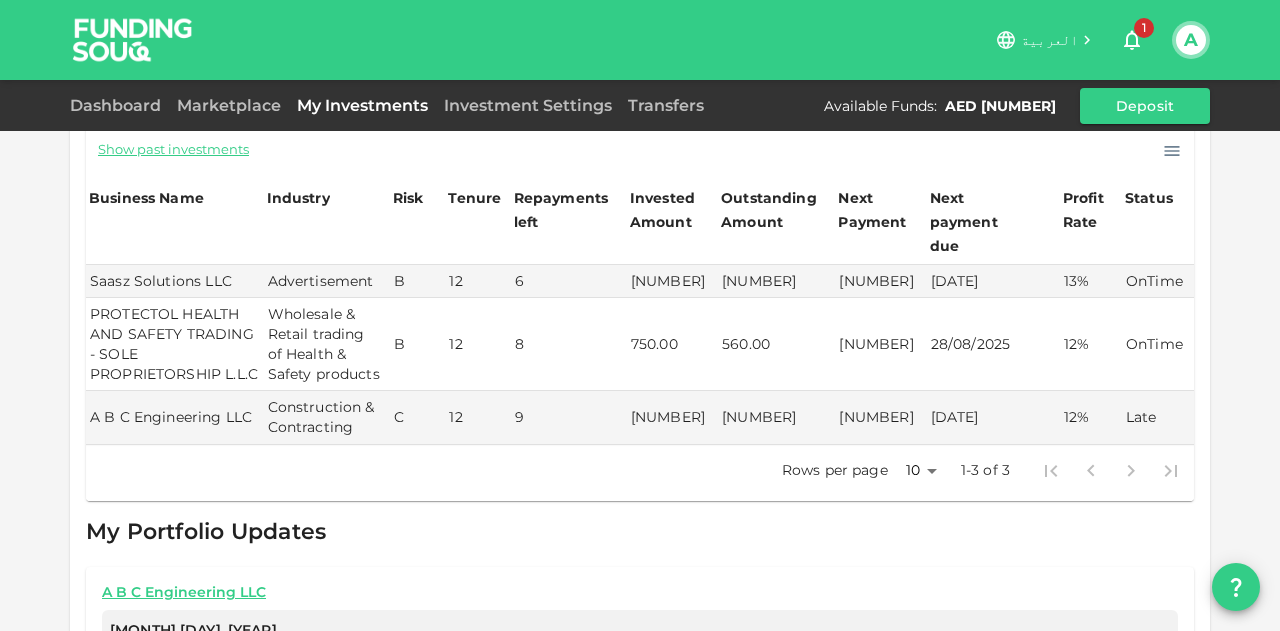 scroll, scrollTop: 167, scrollLeft: 0, axis: vertical 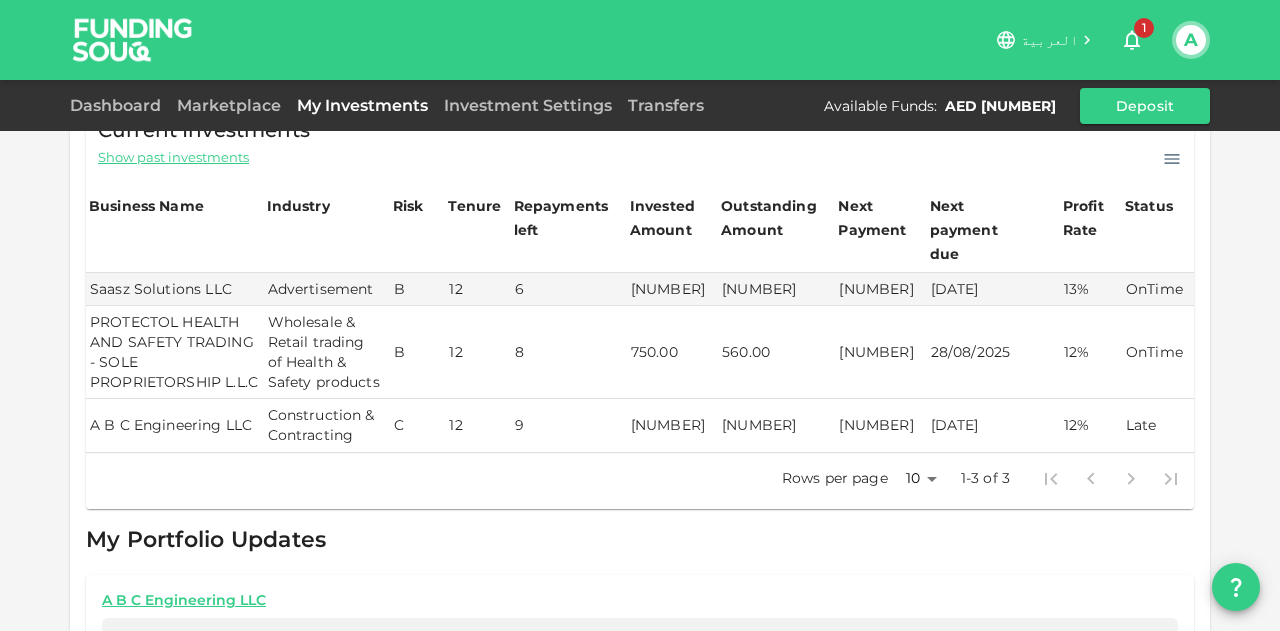 click on "A B C Engineering LLC" at bounding box center [175, 425] 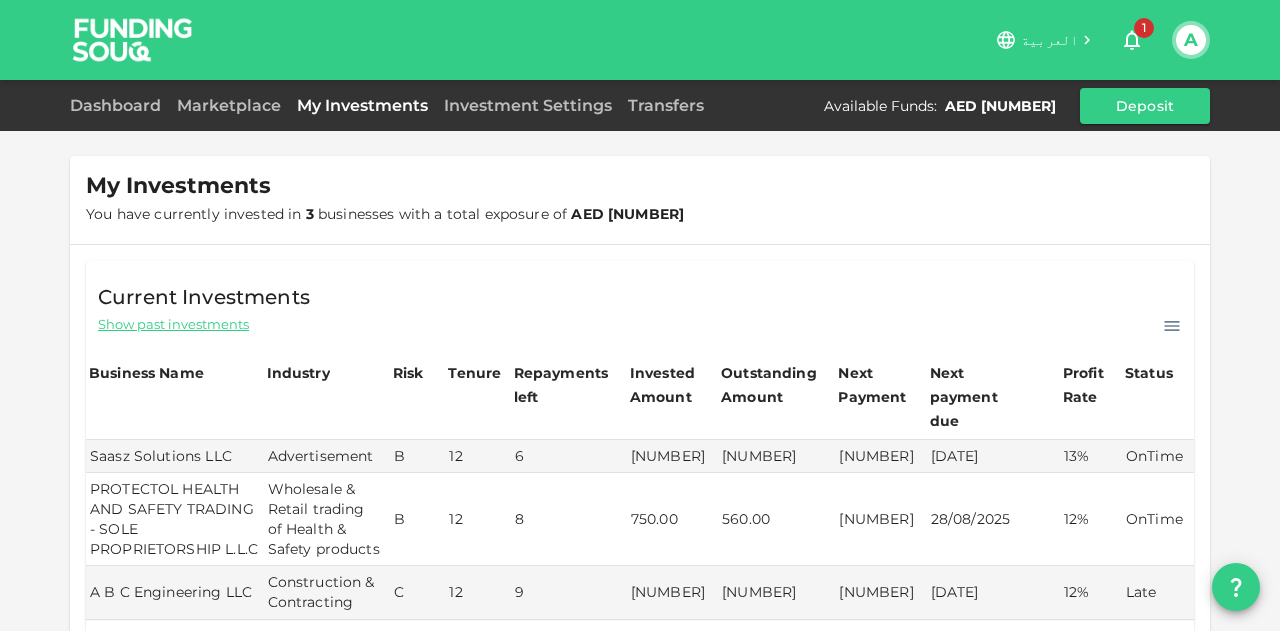 click on "Show past investments" at bounding box center (173, 324) 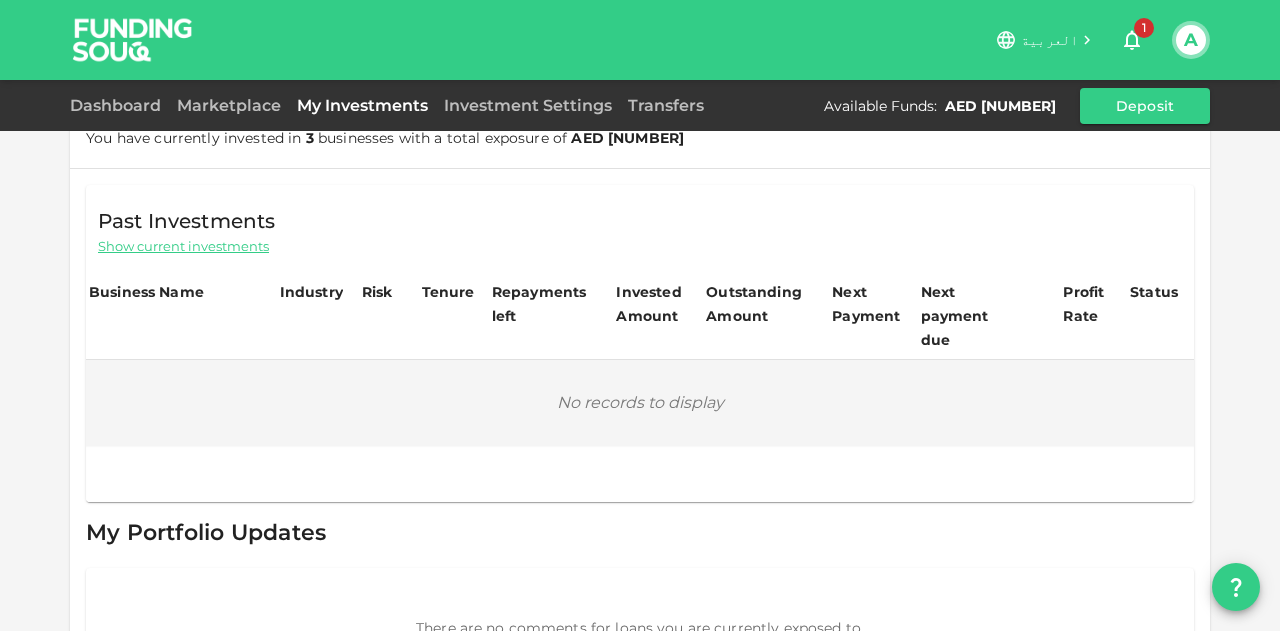 scroll, scrollTop: 66, scrollLeft: 0, axis: vertical 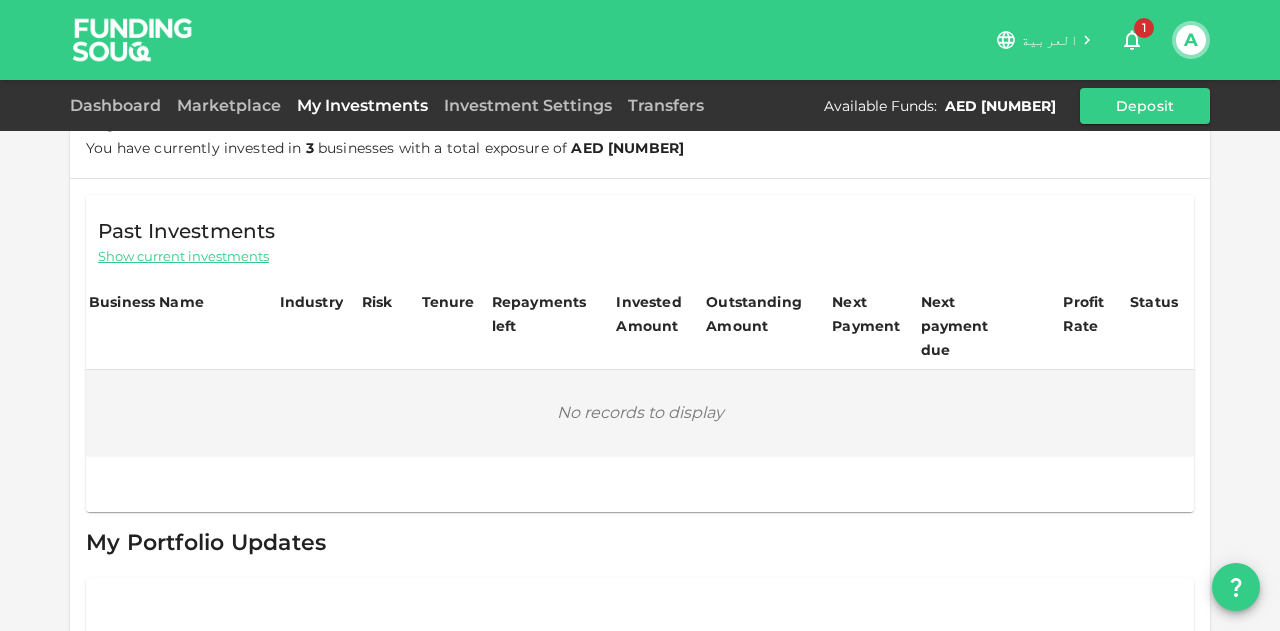 click on "Show current investments" at bounding box center (183, 256) 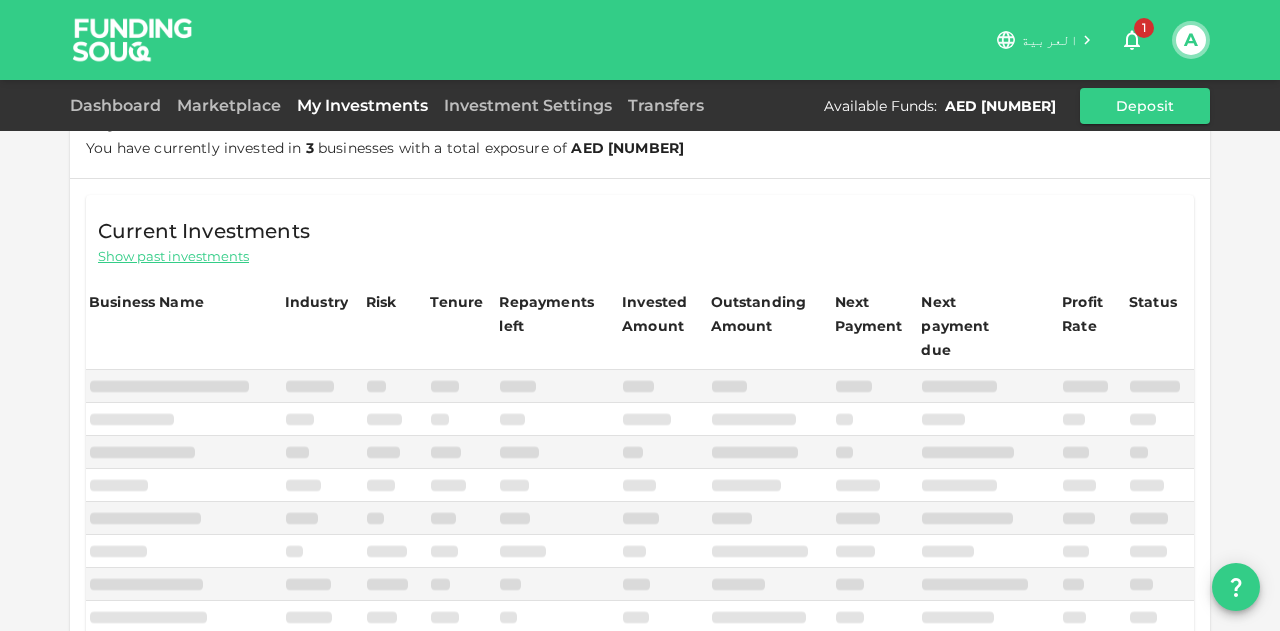 scroll, scrollTop: 0, scrollLeft: 0, axis: both 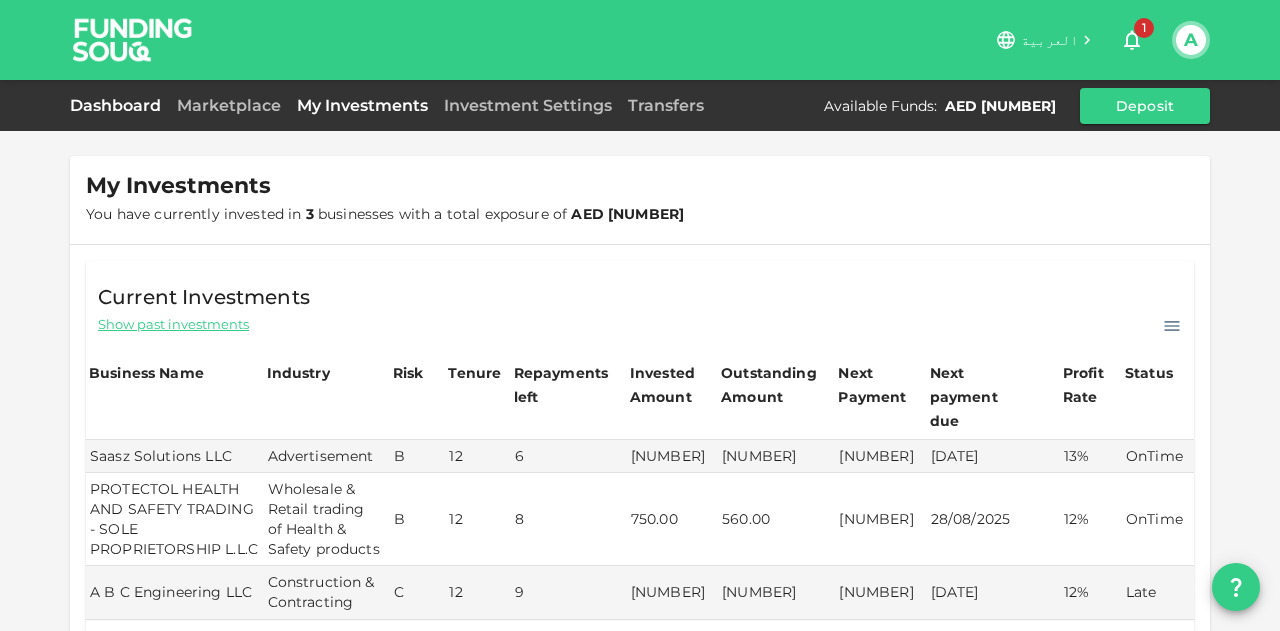 click on "Dashboard" at bounding box center [119, 105] 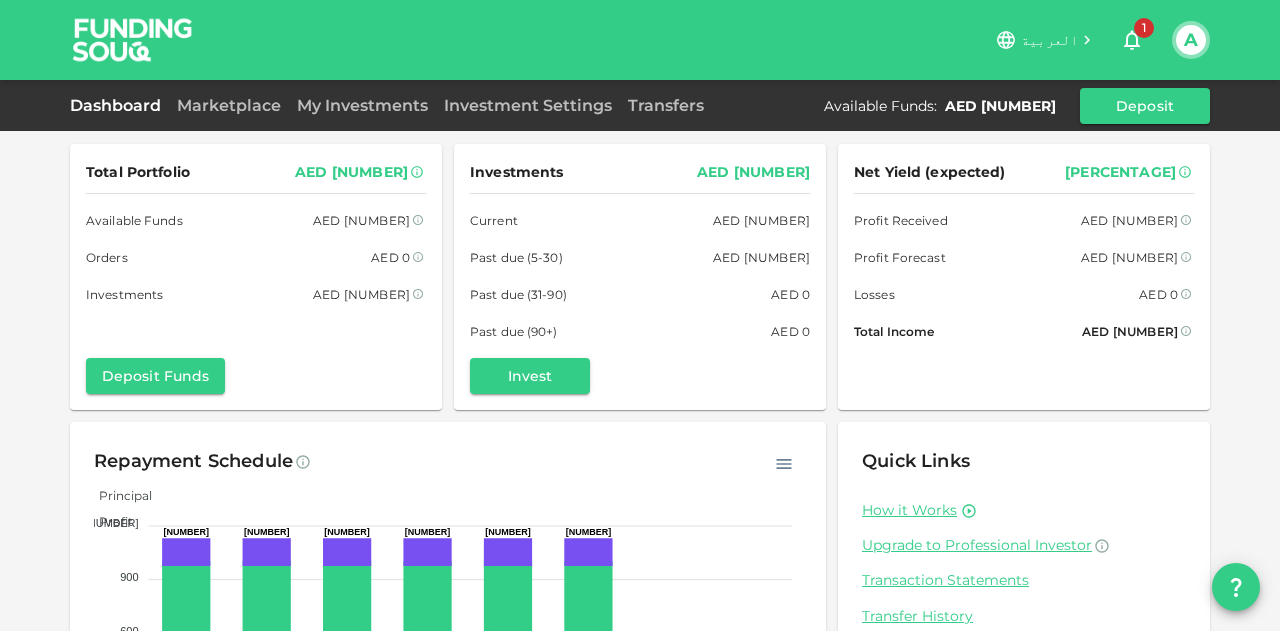 scroll, scrollTop: 196, scrollLeft: 0, axis: vertical 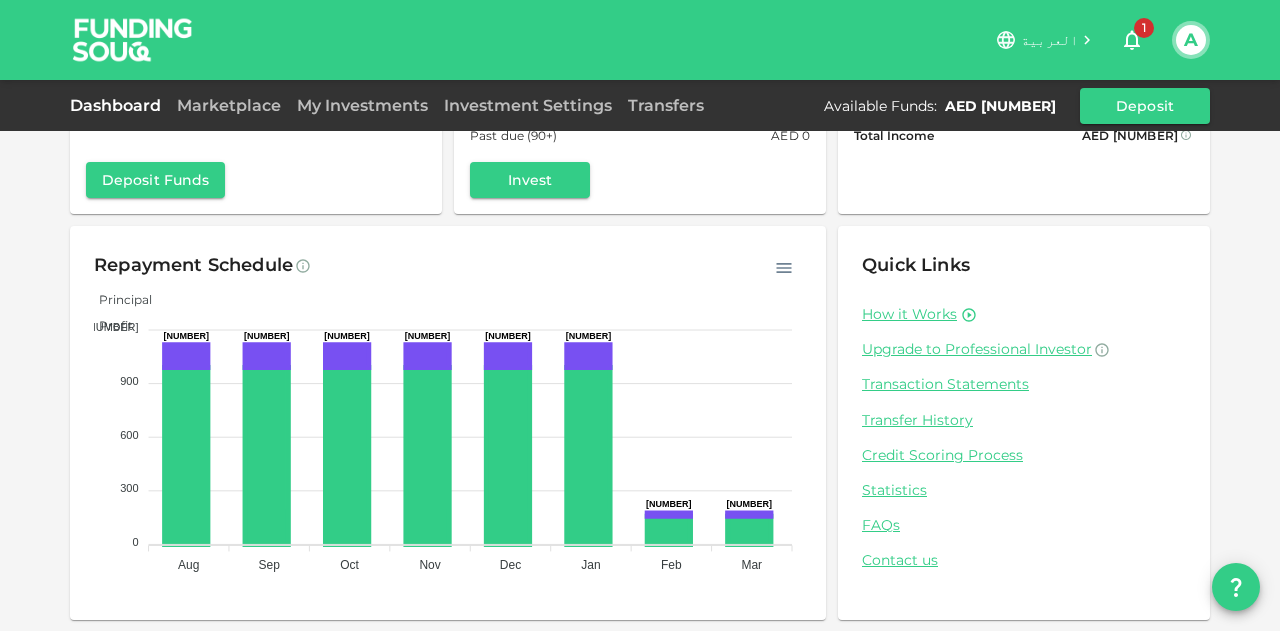 click 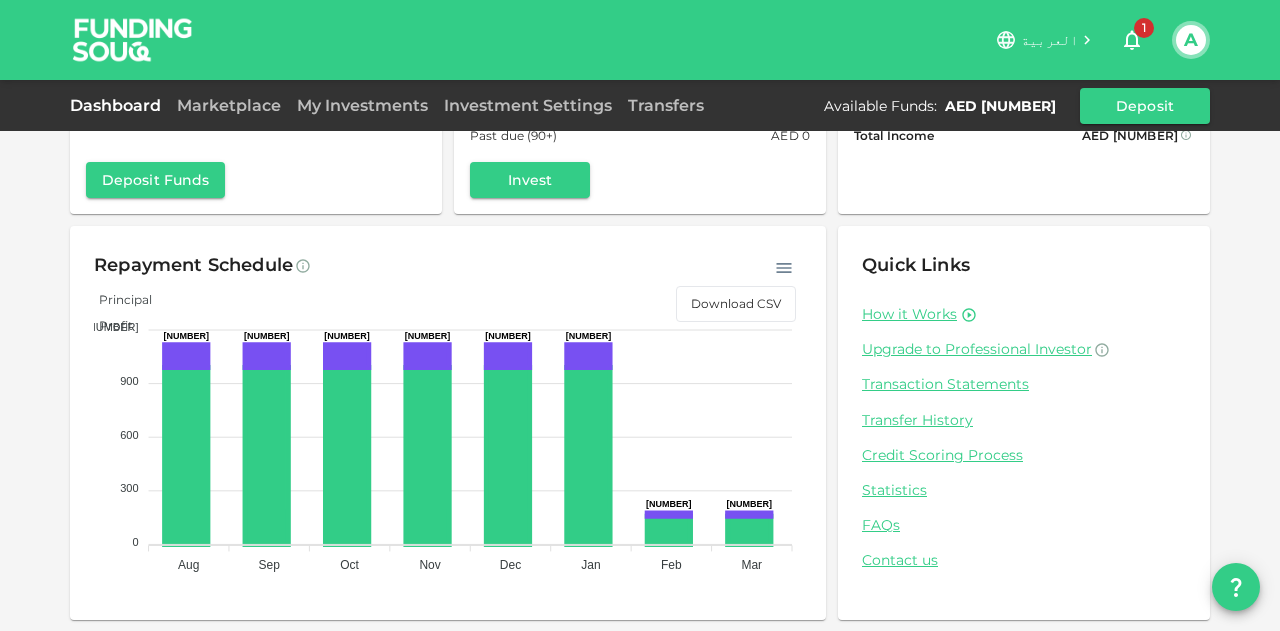 click 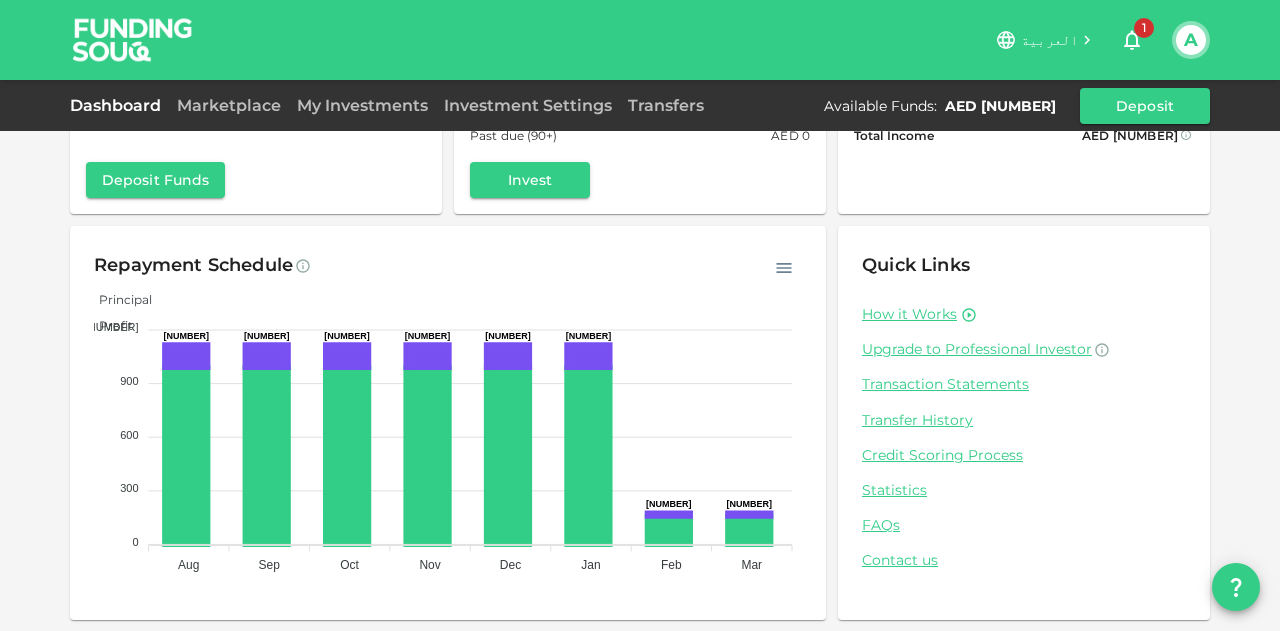 scroll, scrollTop: 0, scrollLeft: 0, axis: both 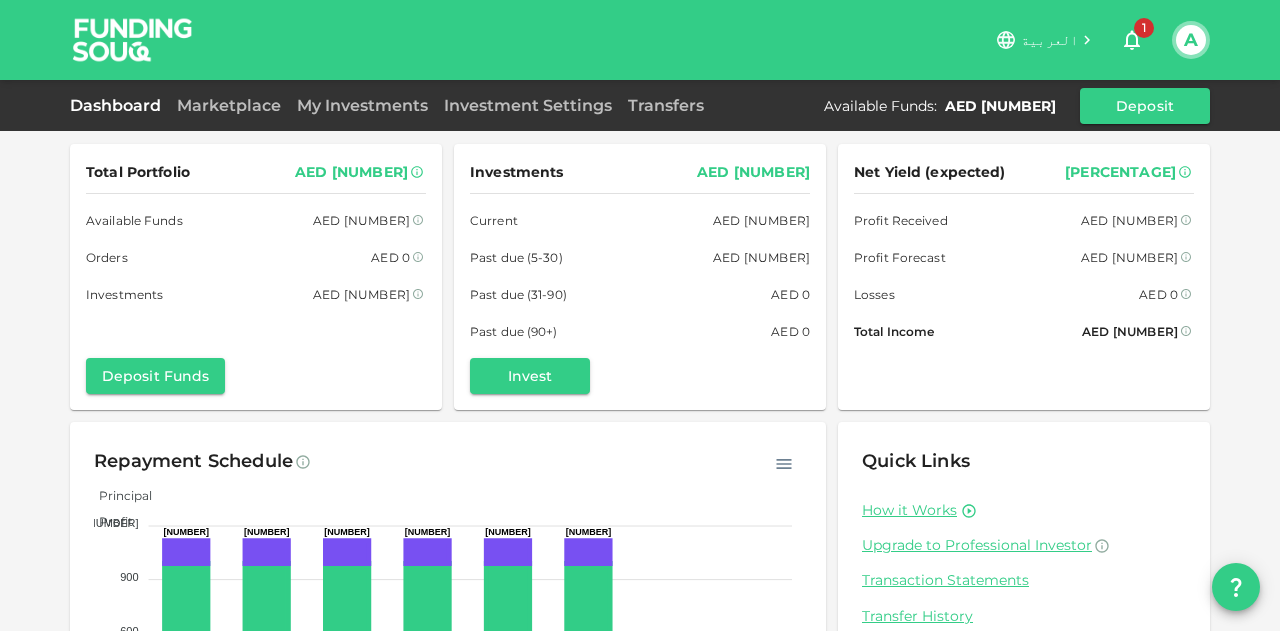 click on "Dashboard Marketplace My Investments Investment Settings Transfers Available Funds : AED   [NUMBER] Deposit" at bounding box center [640, 106] 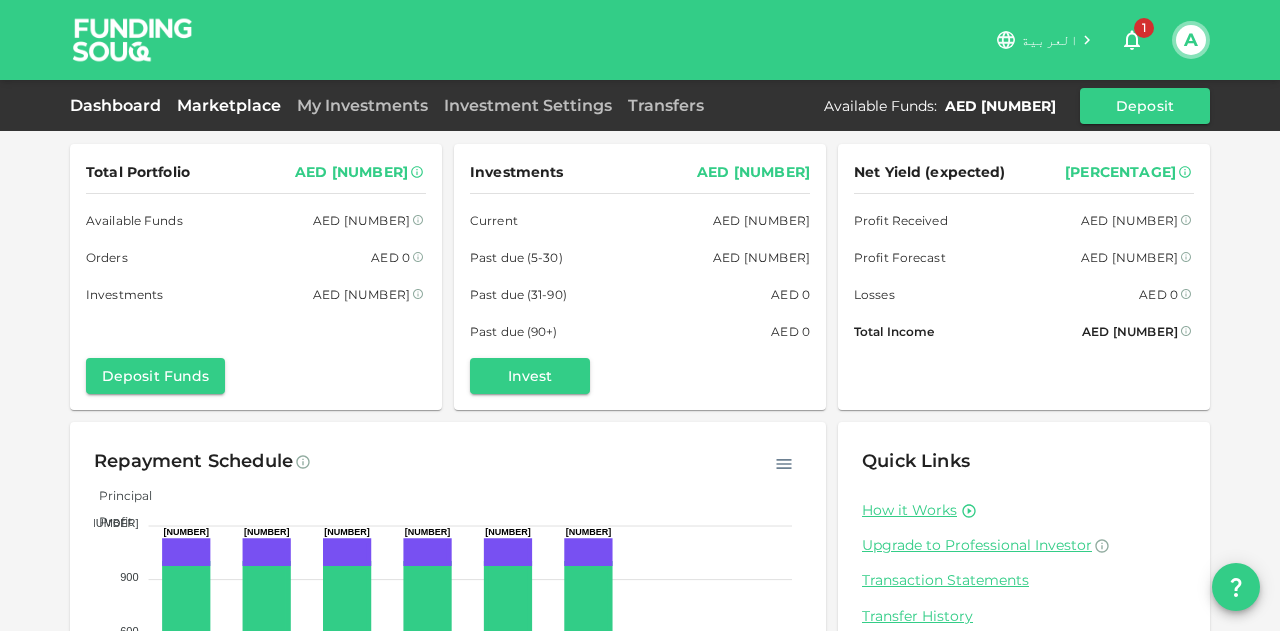 click on "Marketplace" at bounding box center [229, 105] 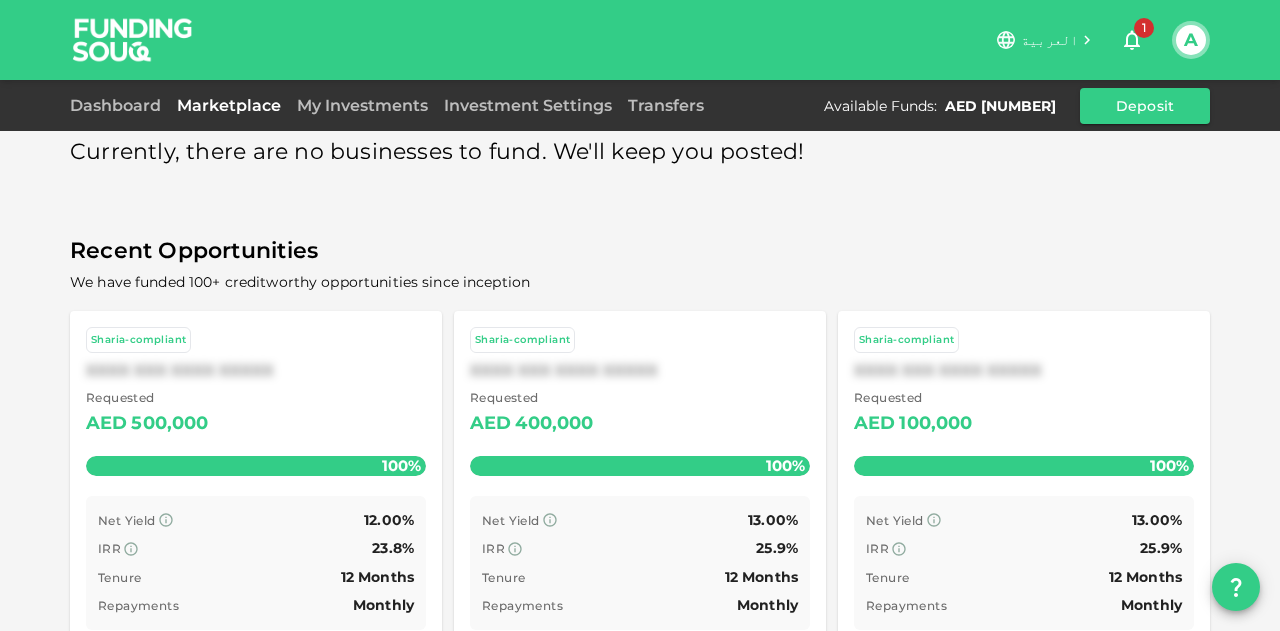 scroll, scrollTop: 0, scrollLeft: 0, axis: both 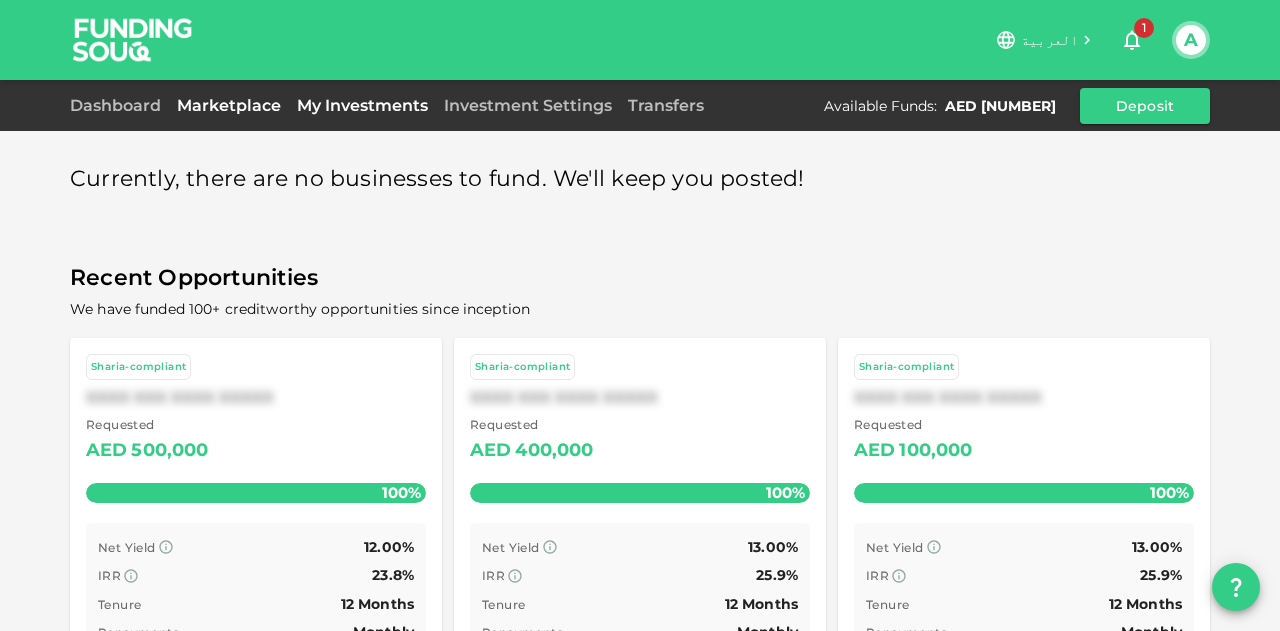 click on "My Investments" at bounding box center (362, 105) 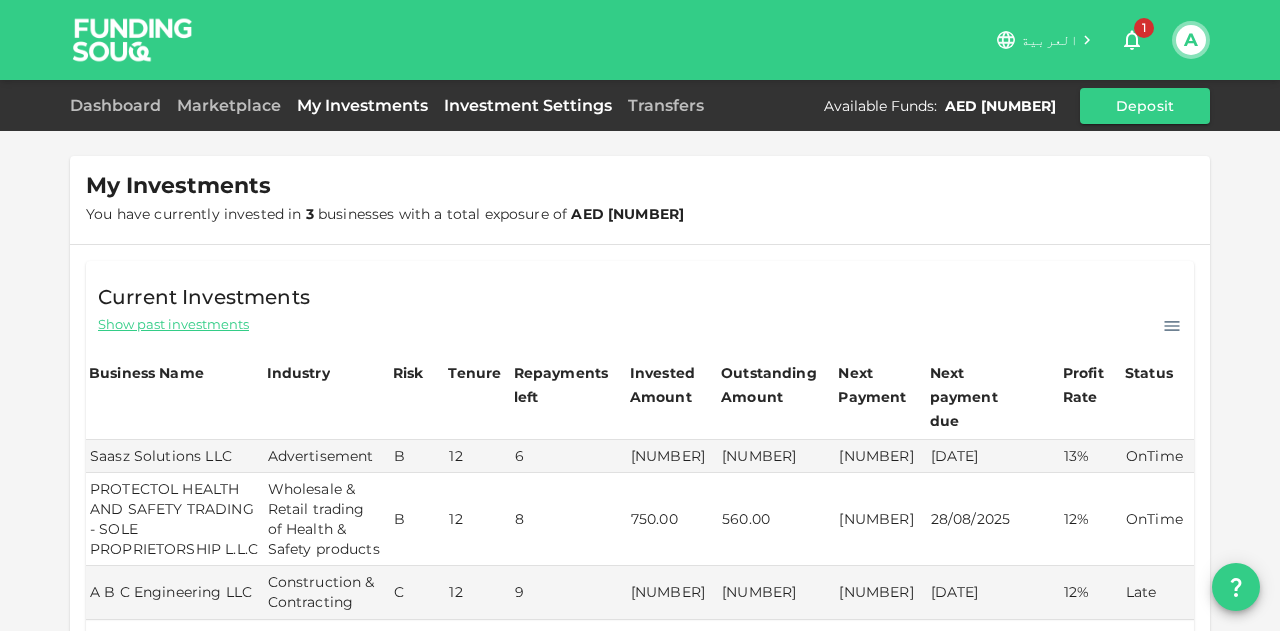 click on "Investment Settings" at bounding box center (528, 105) 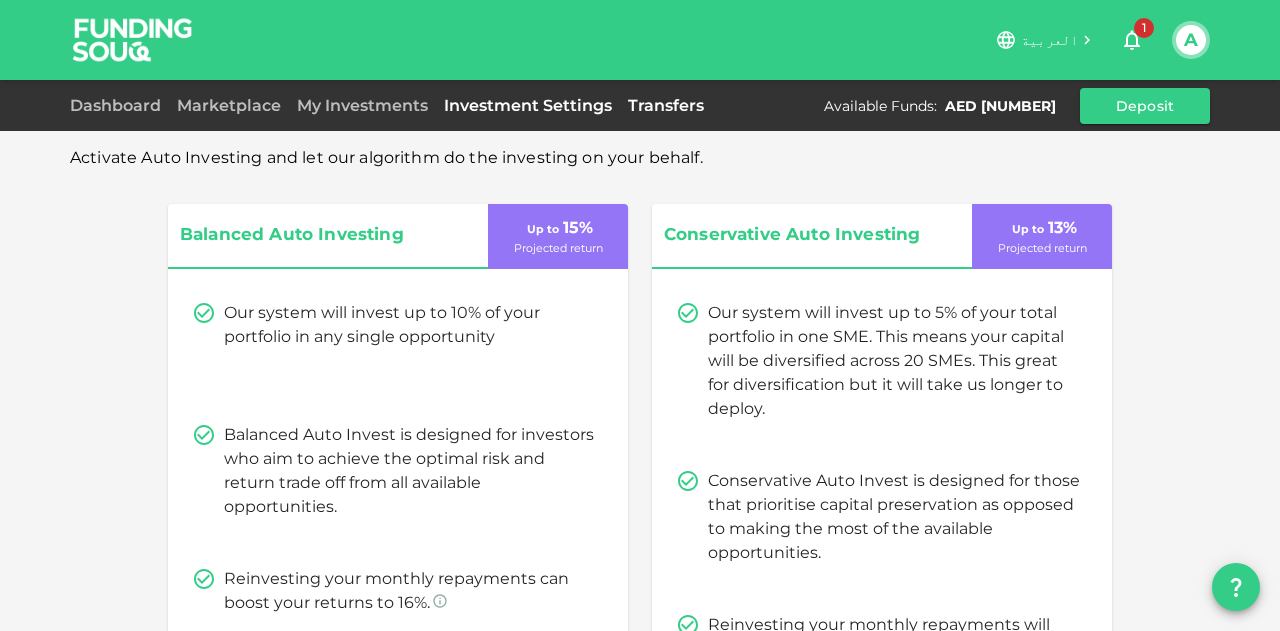 click on "Transfers" at bounding box center [666, 105] 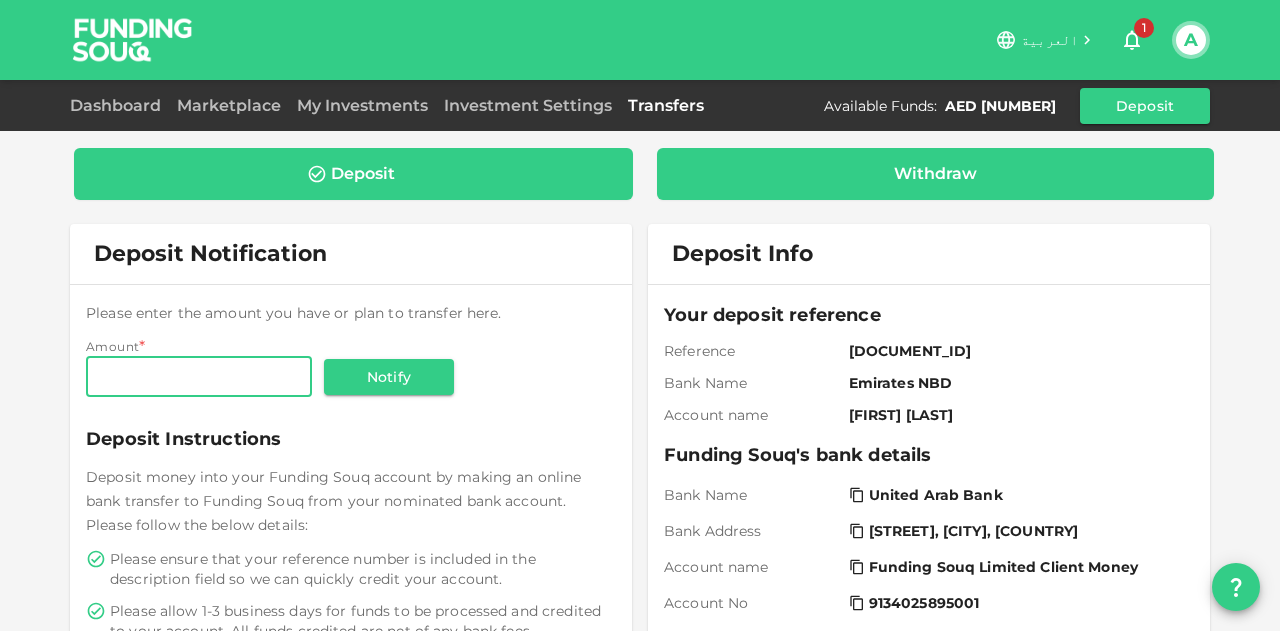 click on "Withdraw" at bounding box center (936, 174) 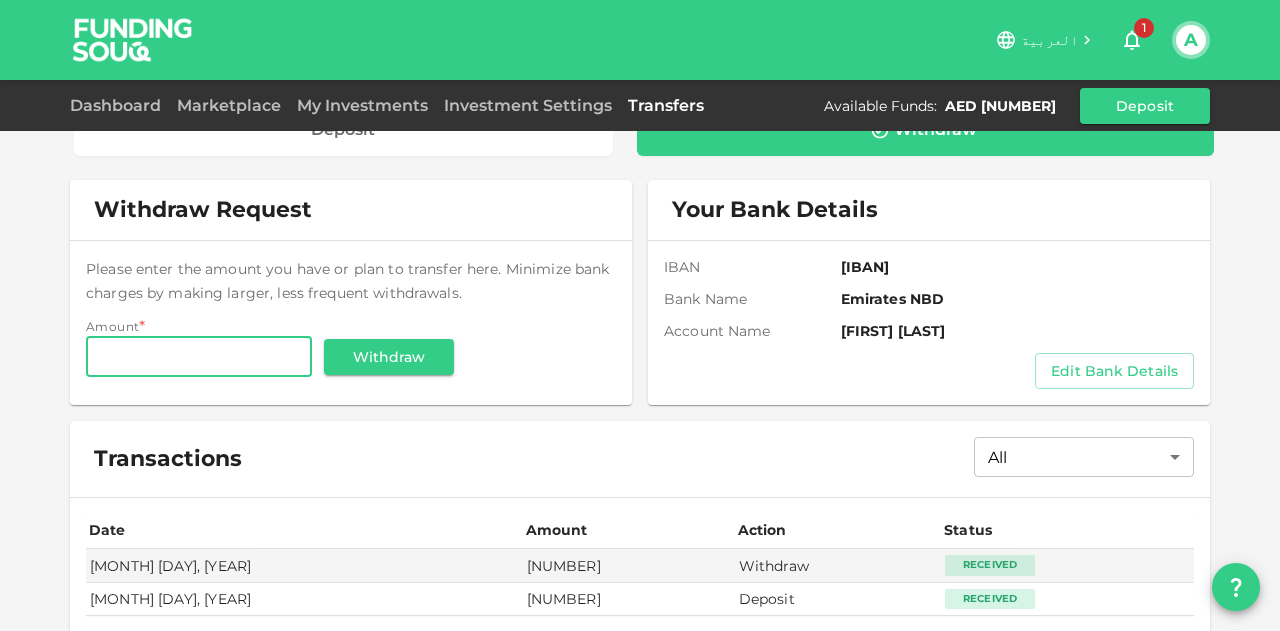 scroll, scrollTop: 0, scrollLeft: 0, axis: both 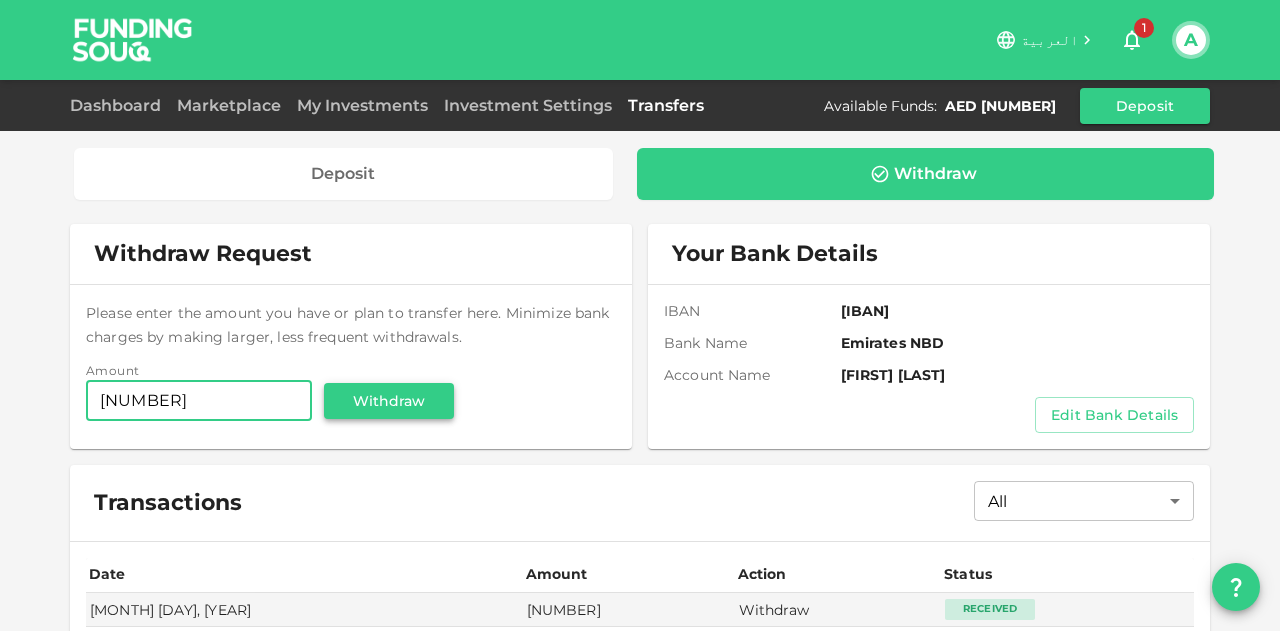 type on "[NUMBER]" 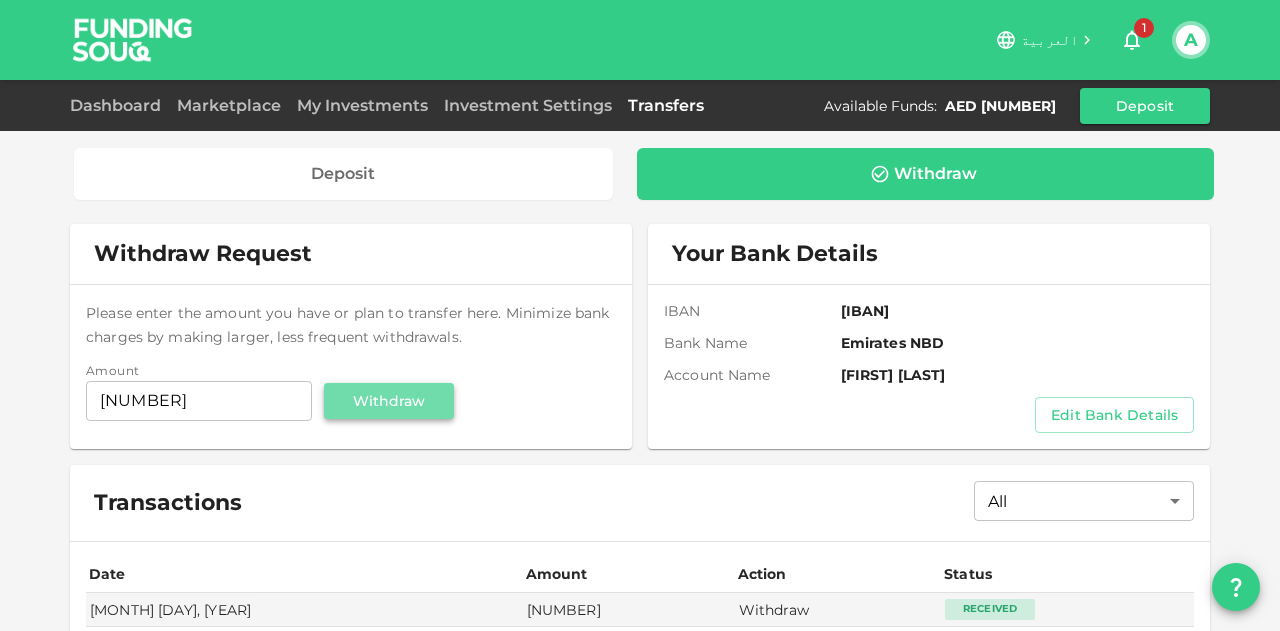 click on "Withdraw" at bounding box center (389, 401) 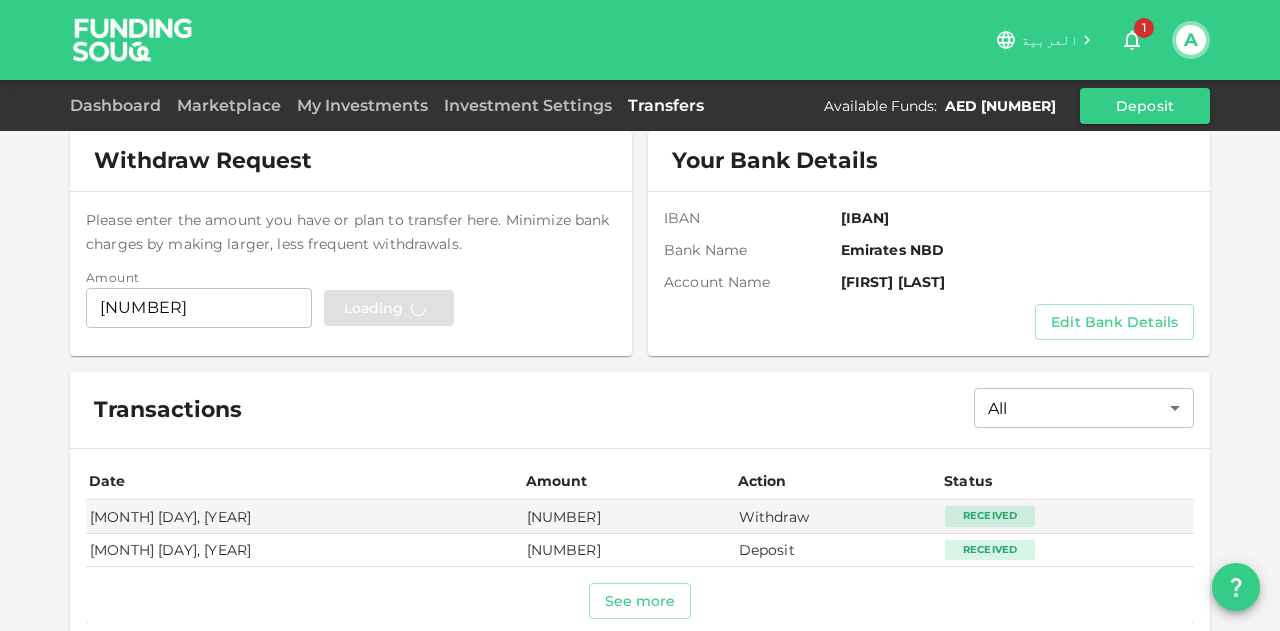scroll, scrollTop: 92, scrollLeft: 0, axis: vertical 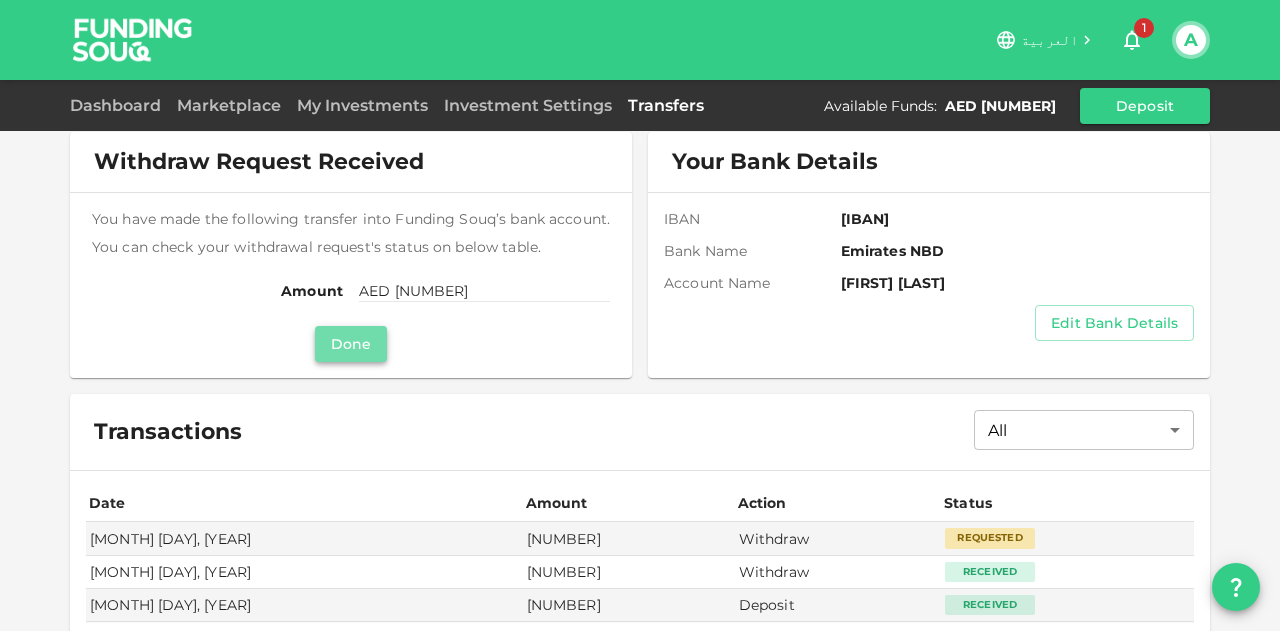 click on "Done" at bounding box center [351, 344] 